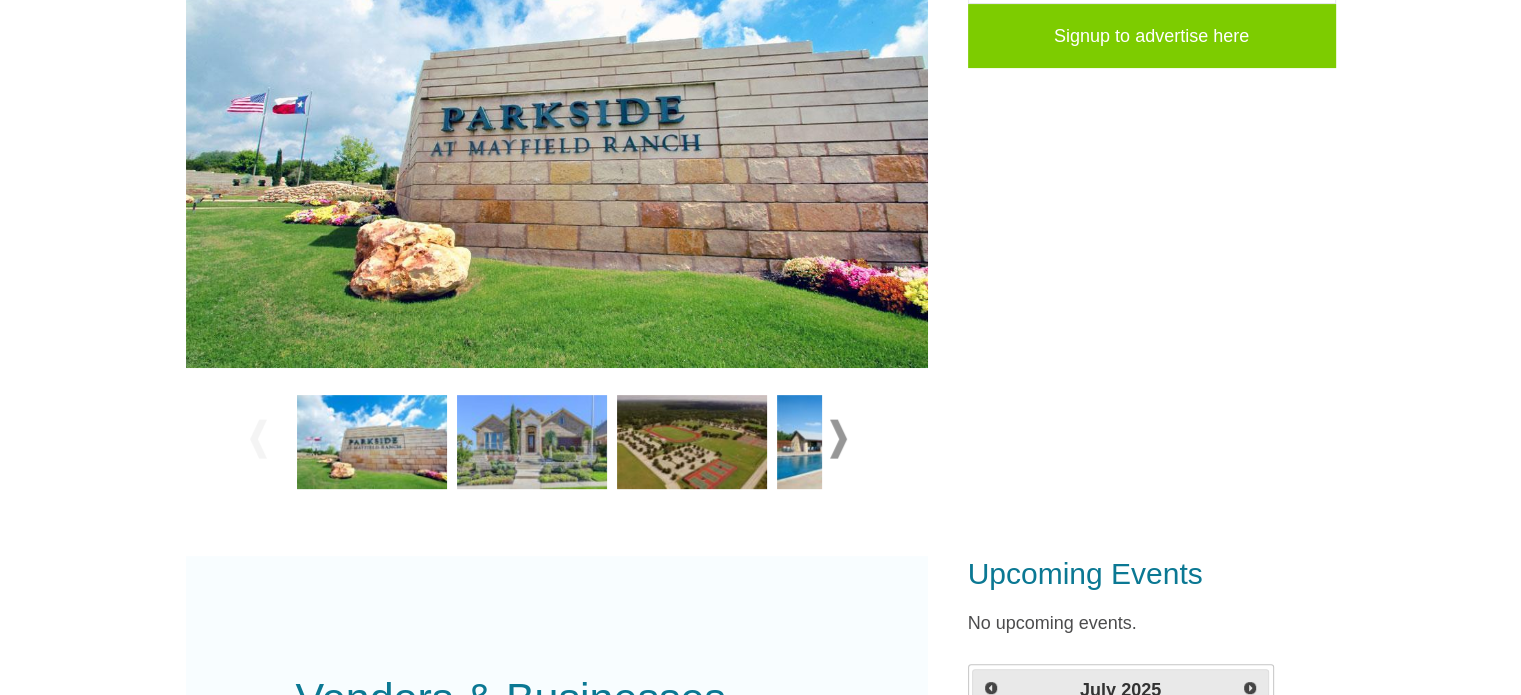 scroll, scrollTop: 619, scrollLeft: 0, axis: vertical 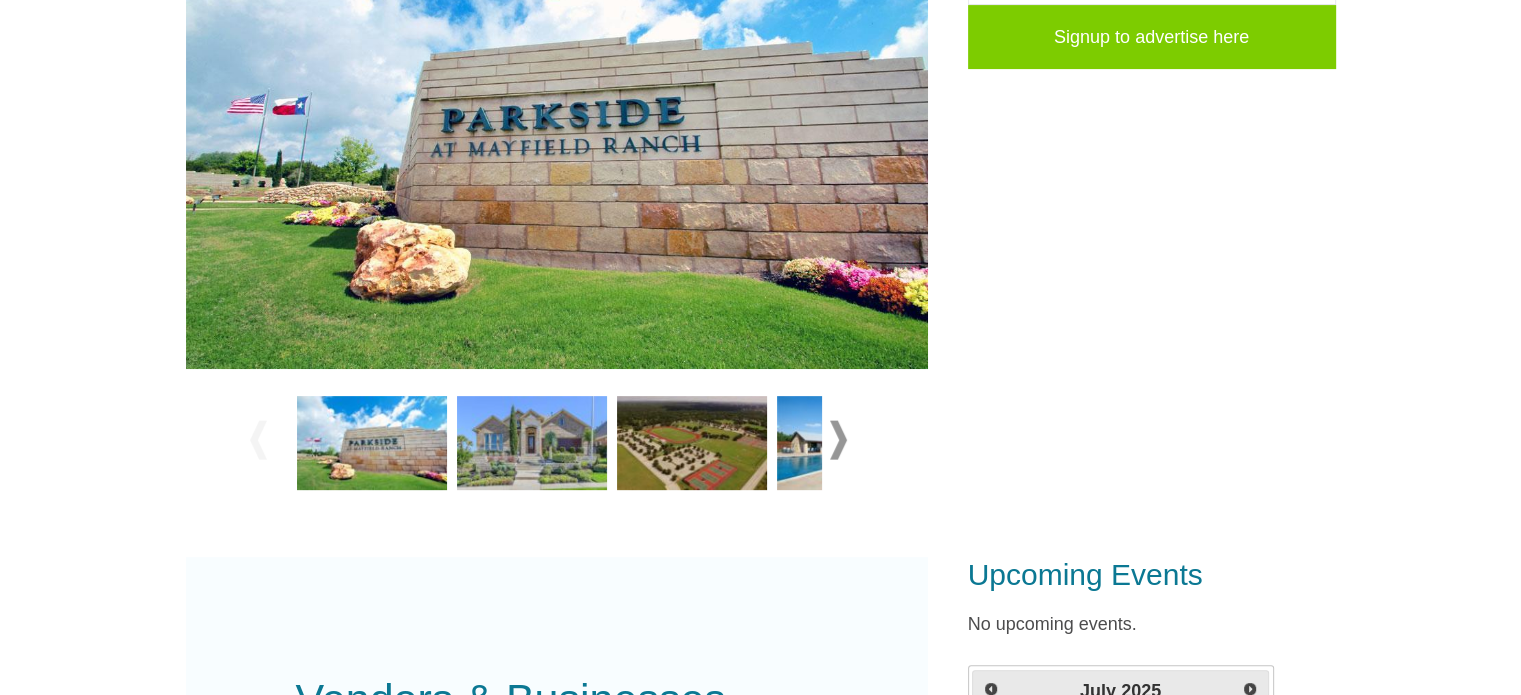 click at bounding box center [852, 443] 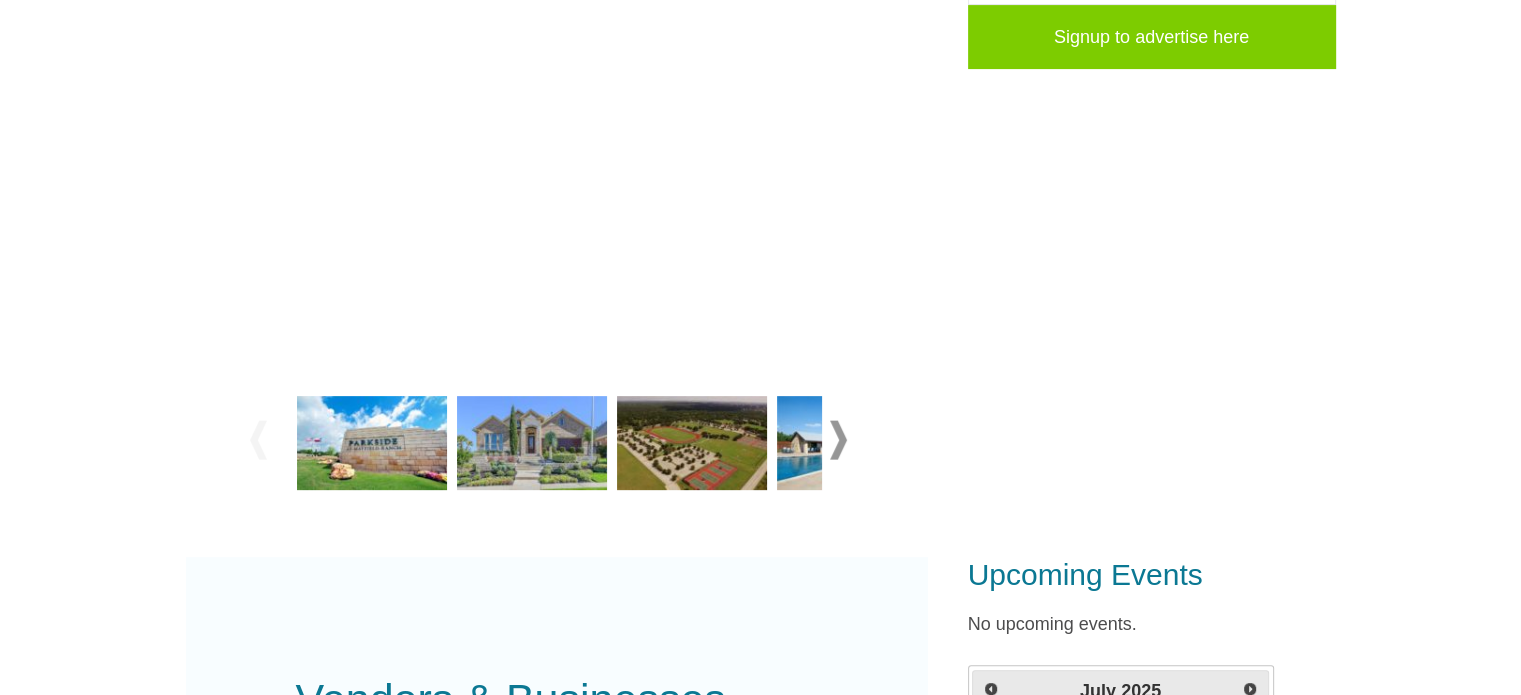 scroll, scrollTop: 467, scrollLeft: 0, axis: vertical 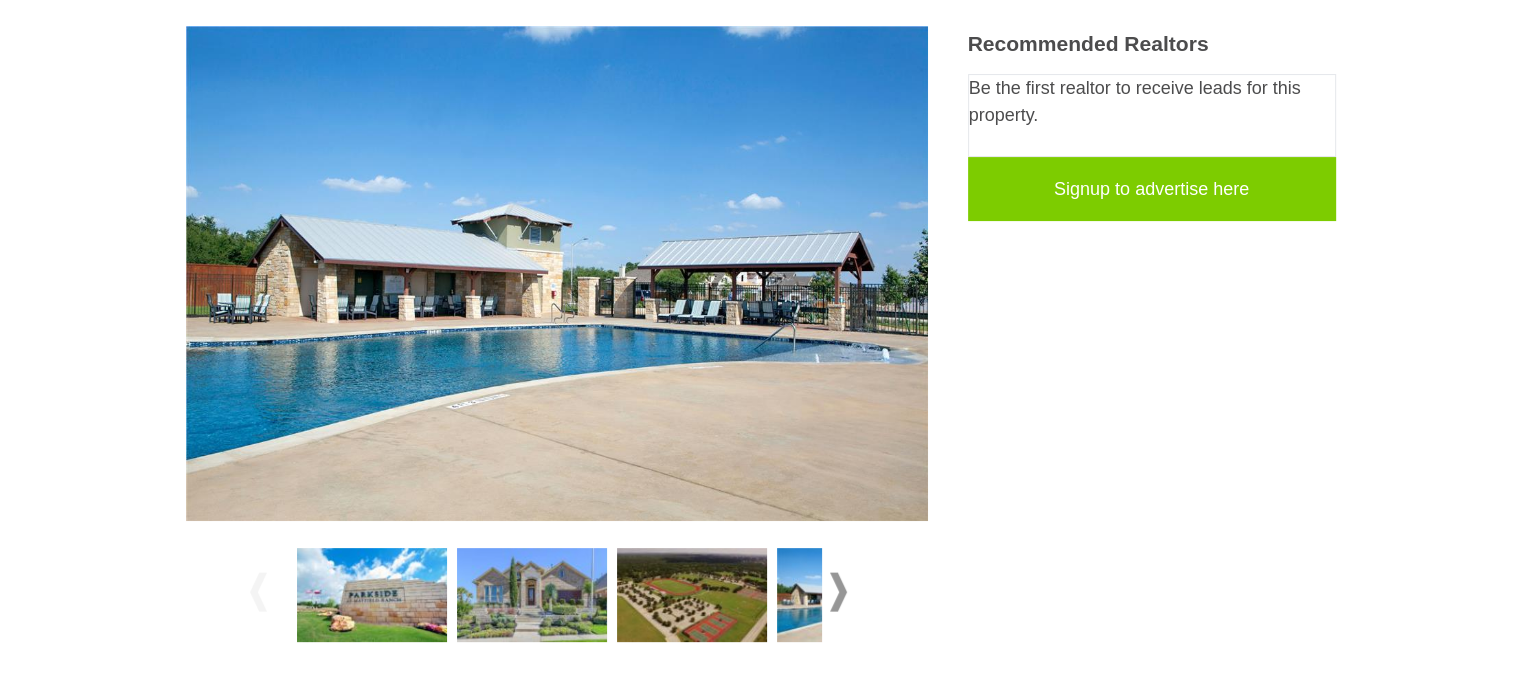 click at bounding box center [852, 595] 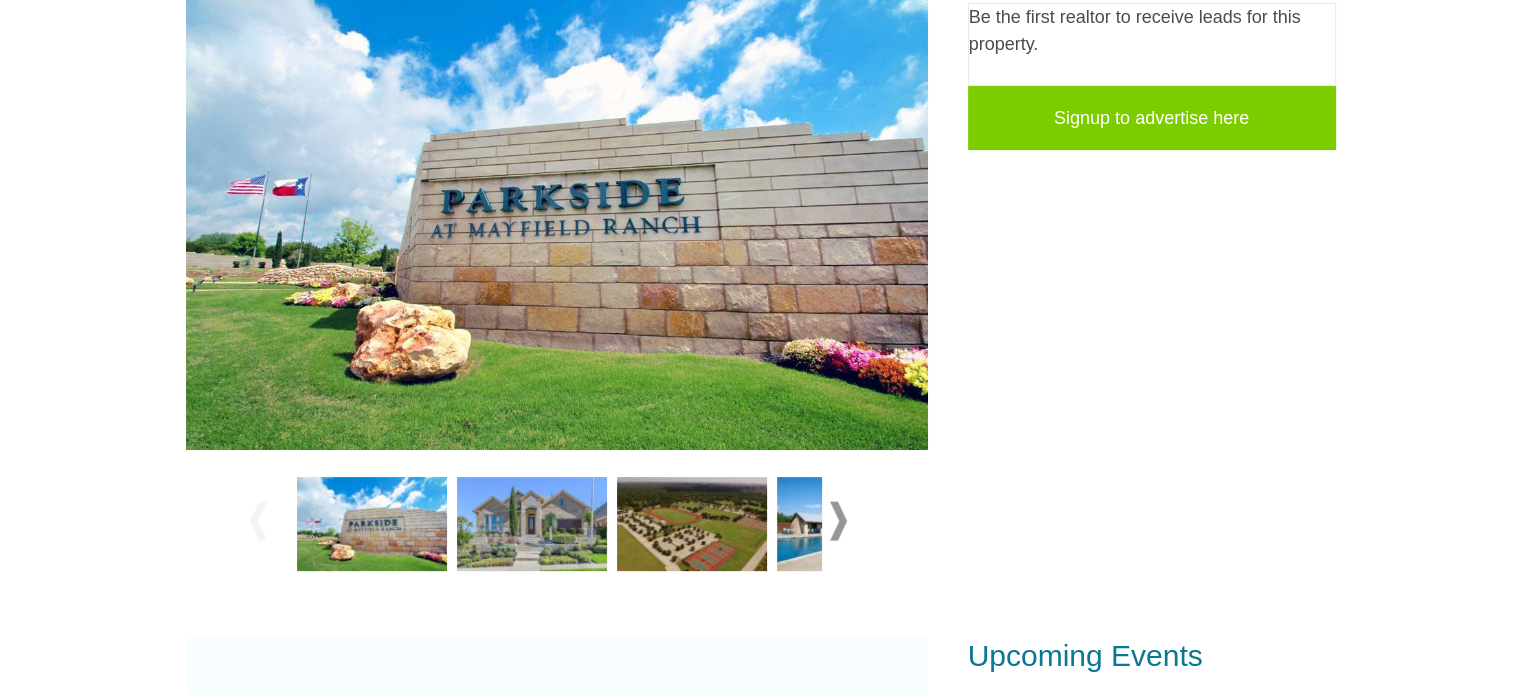 scroll, scrollTop: 460, scrollLeft: 0, axis: vertical 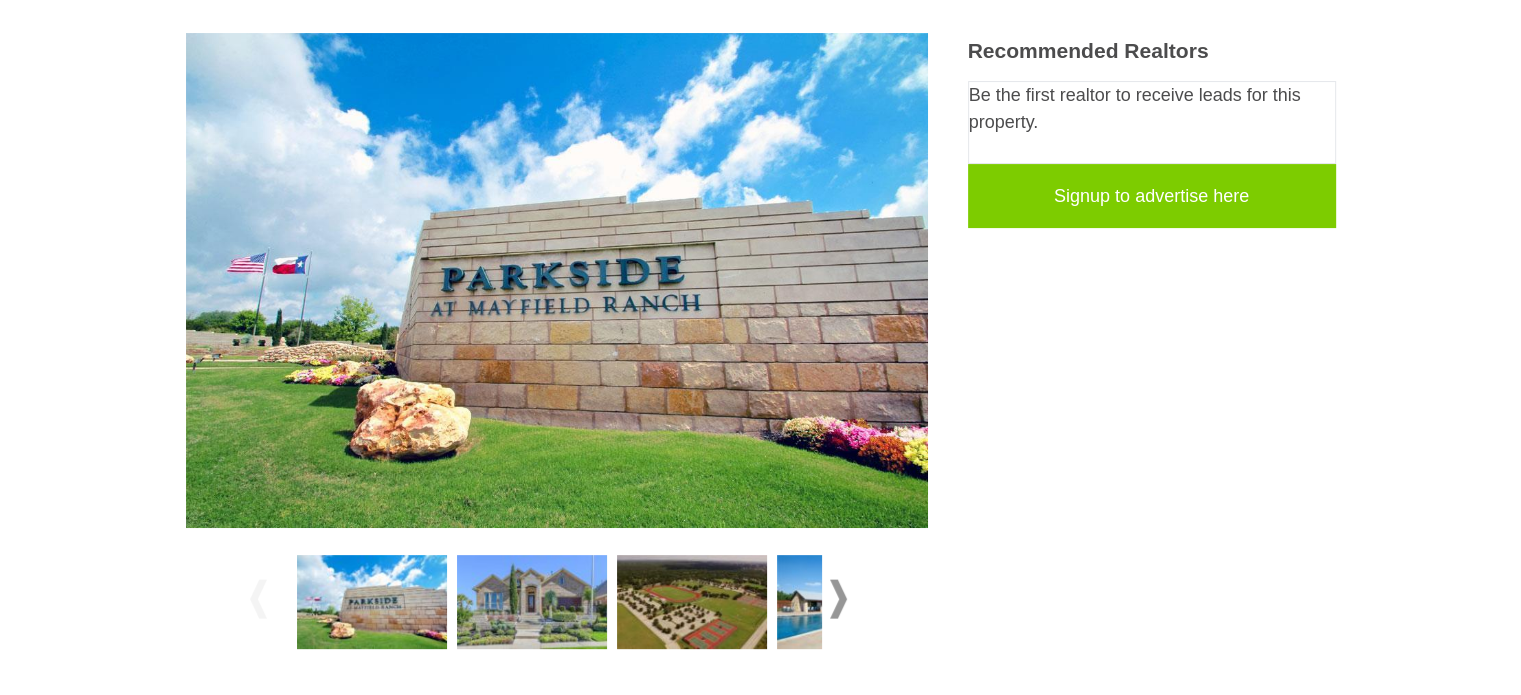 click at bounding box center [838, 599] 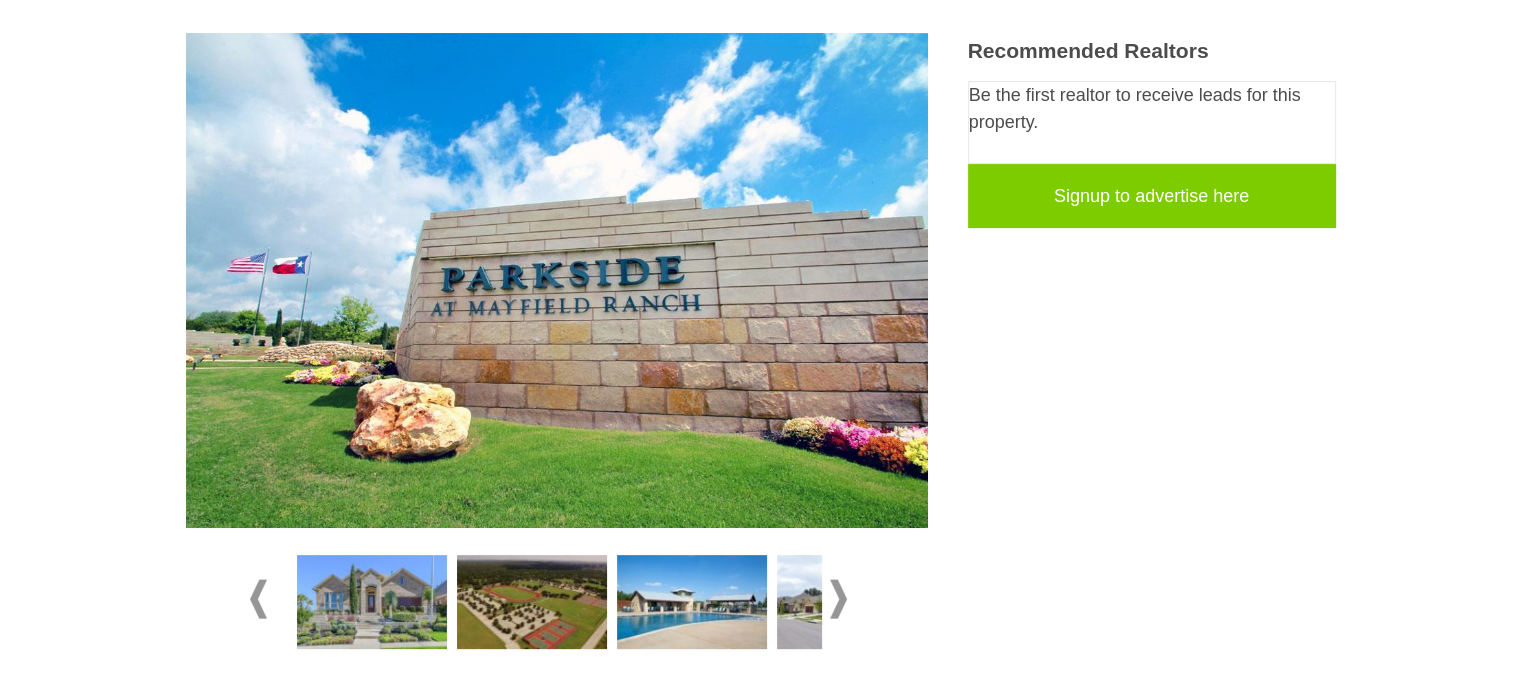 click at bounding box center [838, 599] 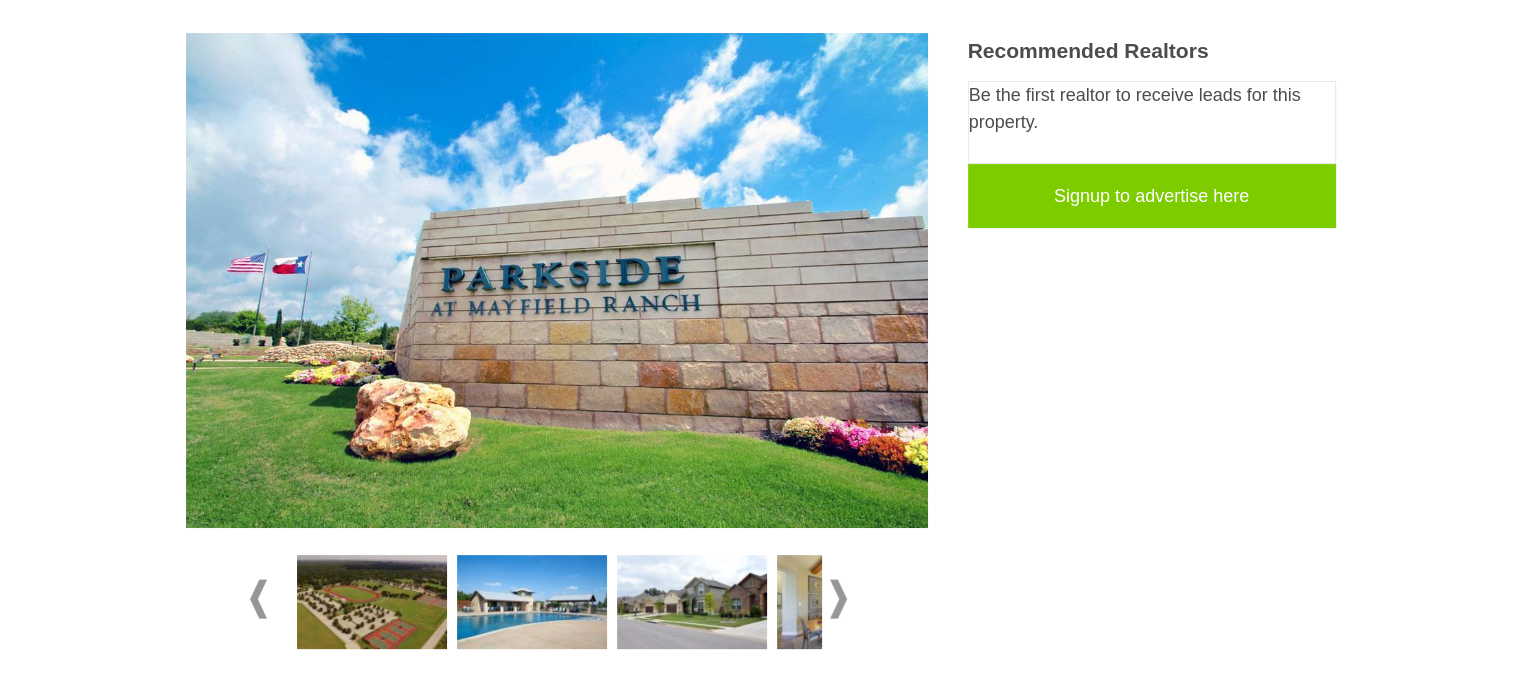 click at bounding box center [838, 599] 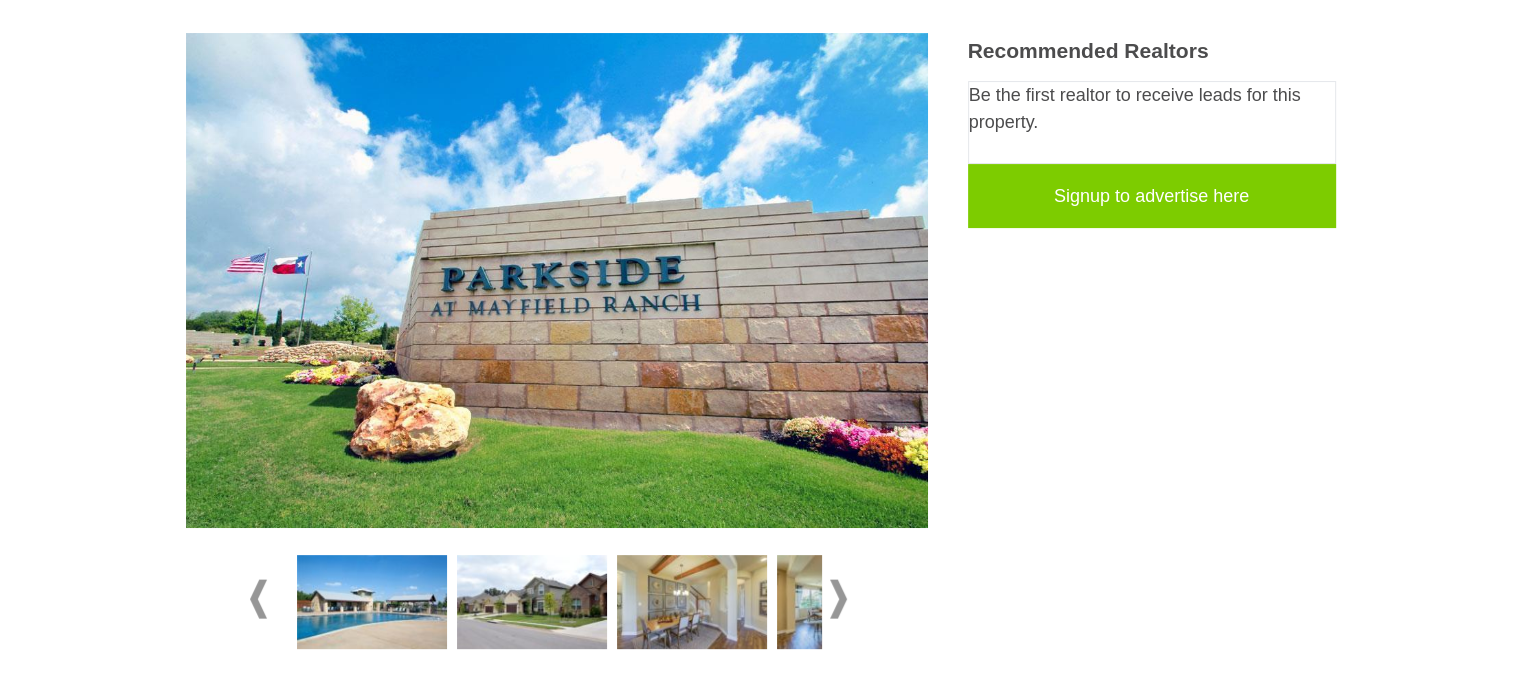 click at bounding box center [838, 599] 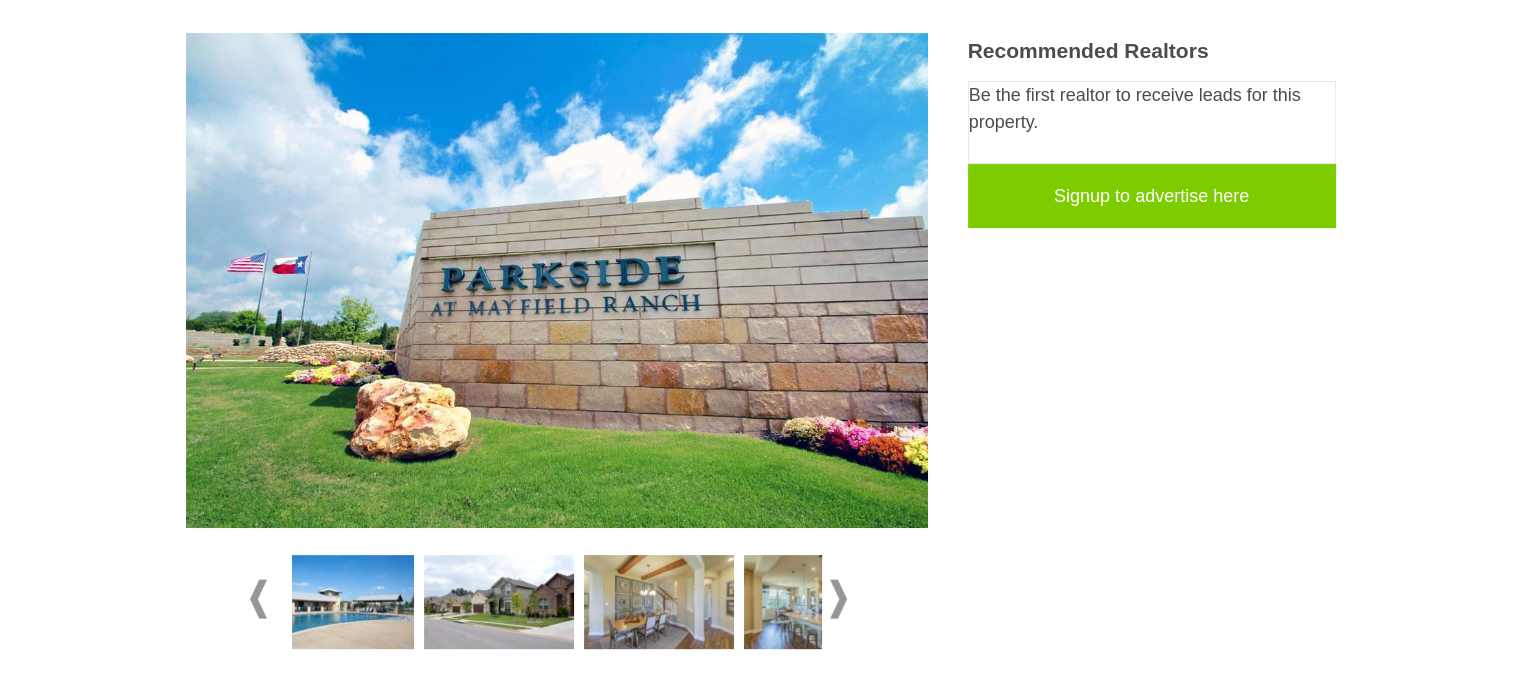 click at bounding box center [838, 599] 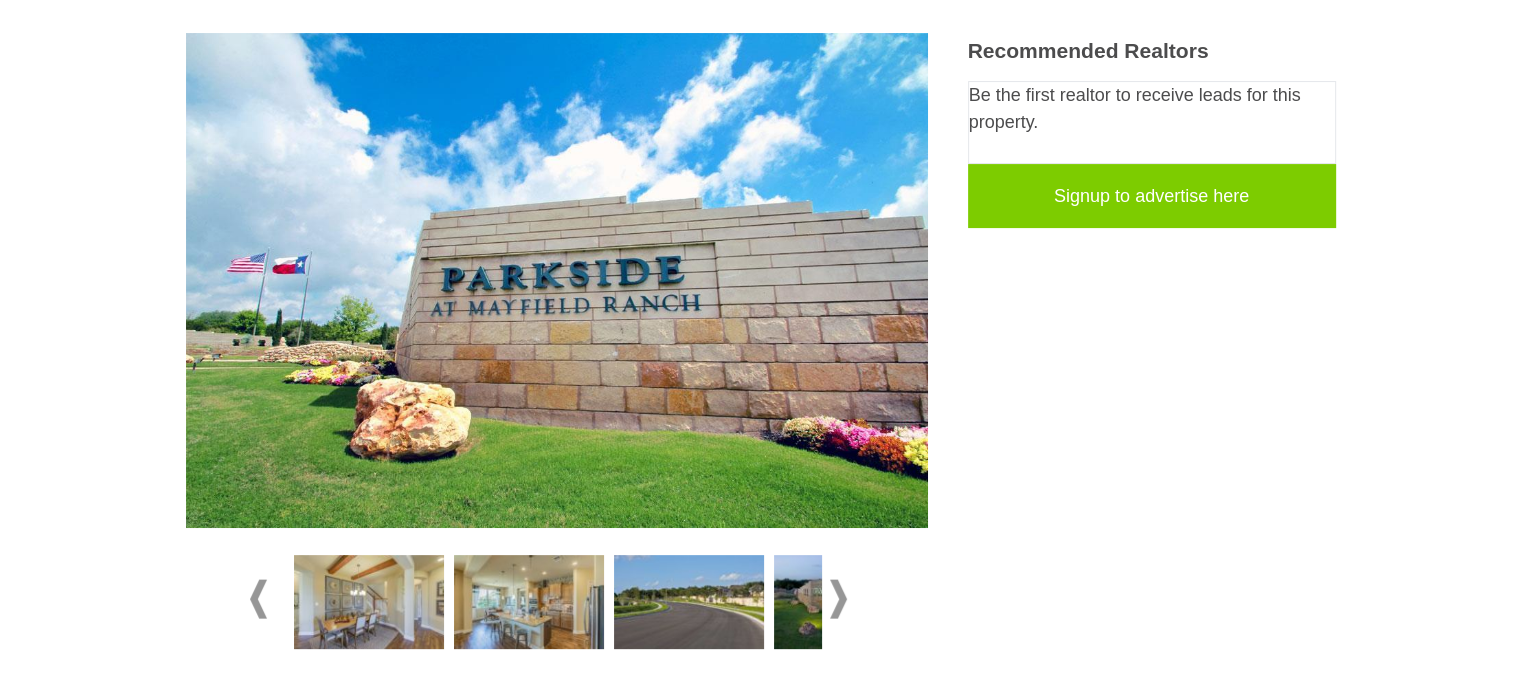 click at bounding box center [838, 599] 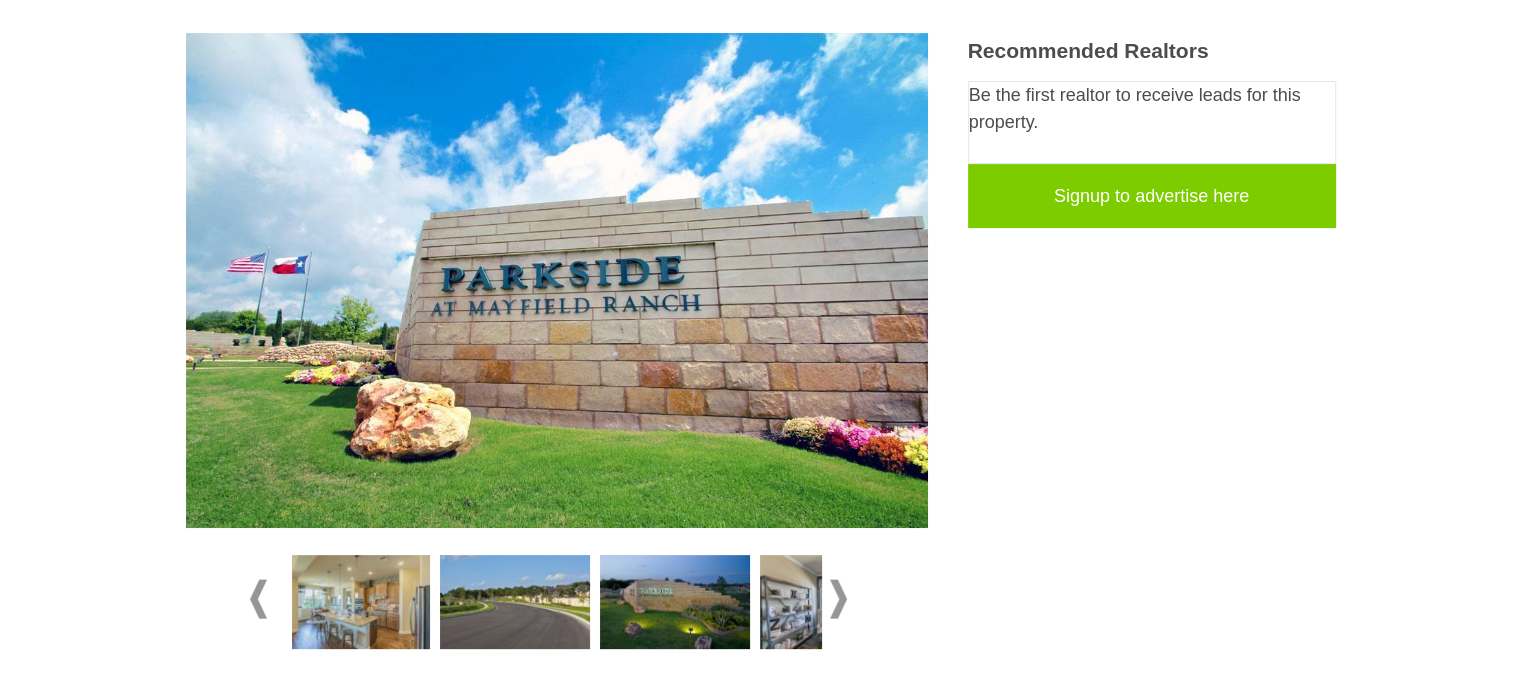 click at bounding box center (838, 599) 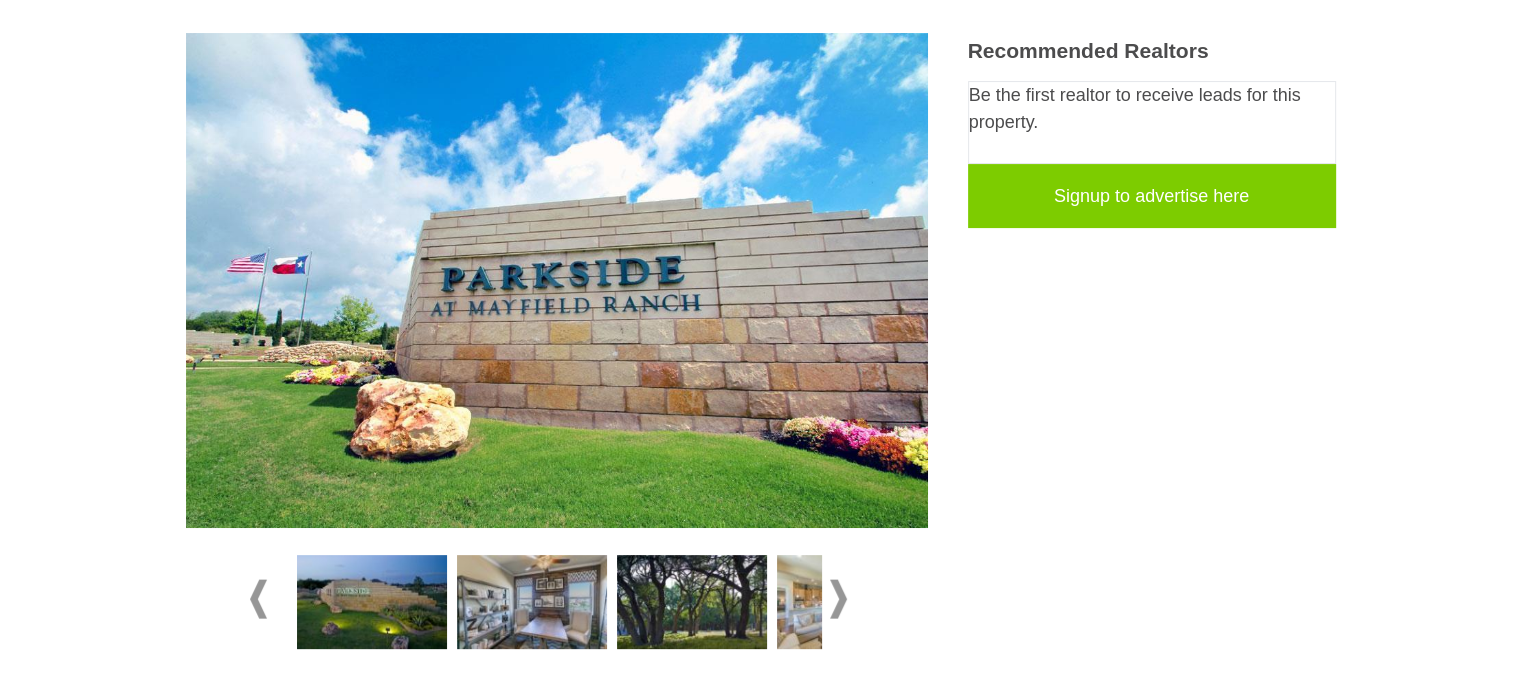 click at bounding box center [838, 599] 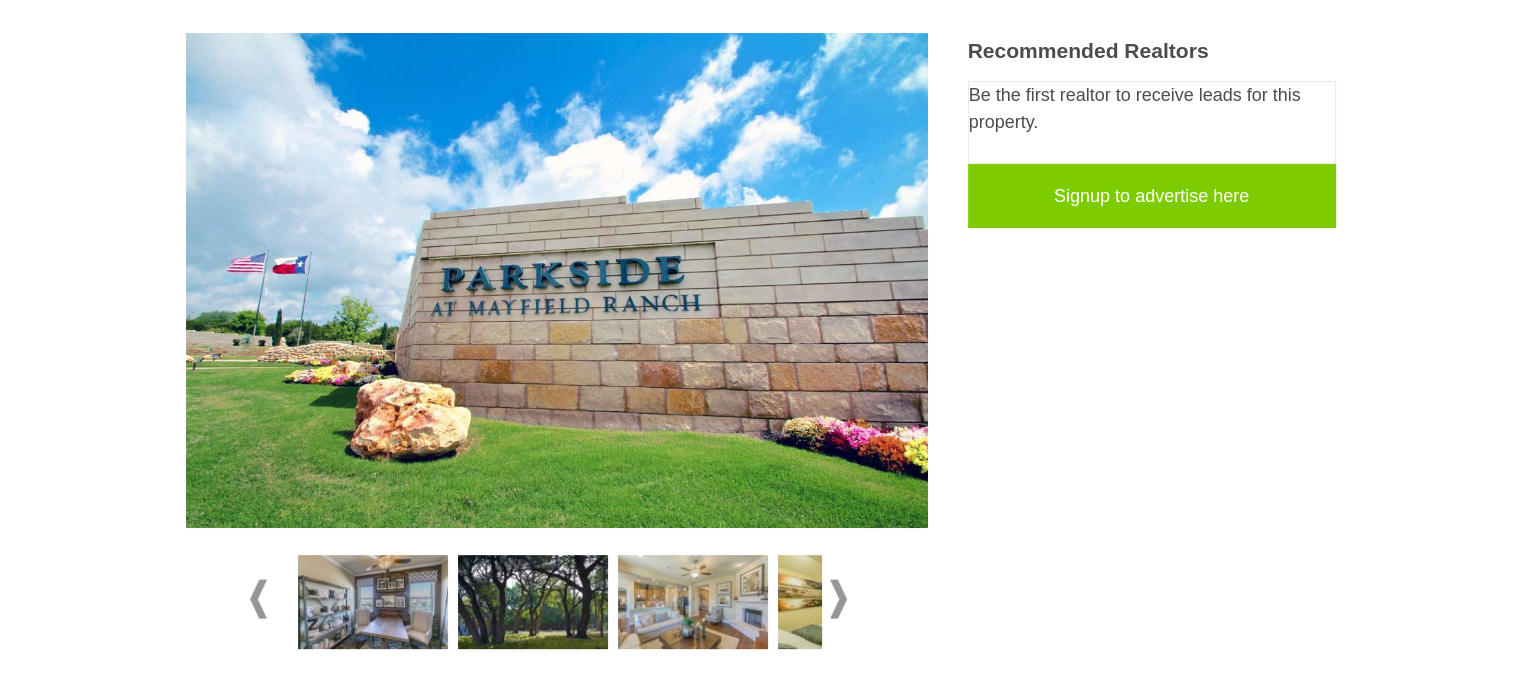 click at bounding box center [838, 599] 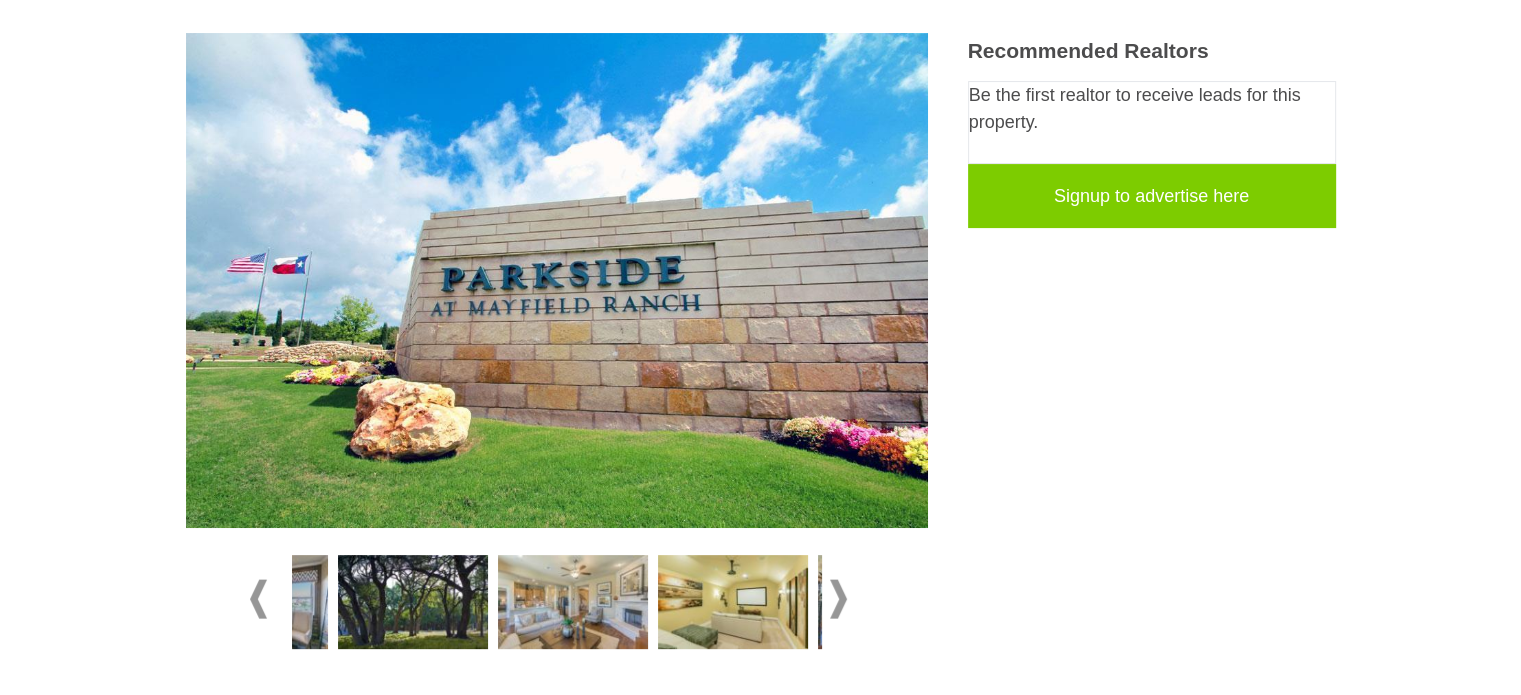click at bounding box center [838, 599] 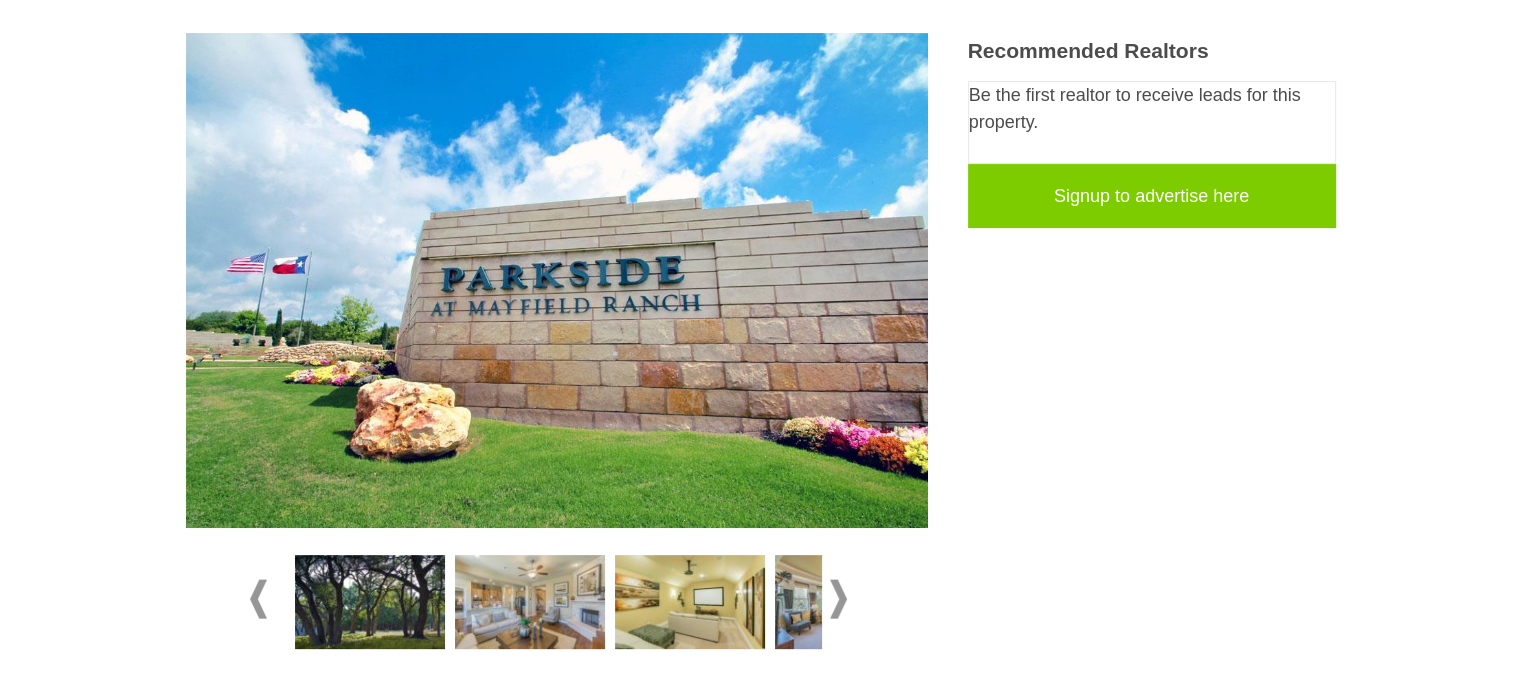 click at bounding box center (838, 599) 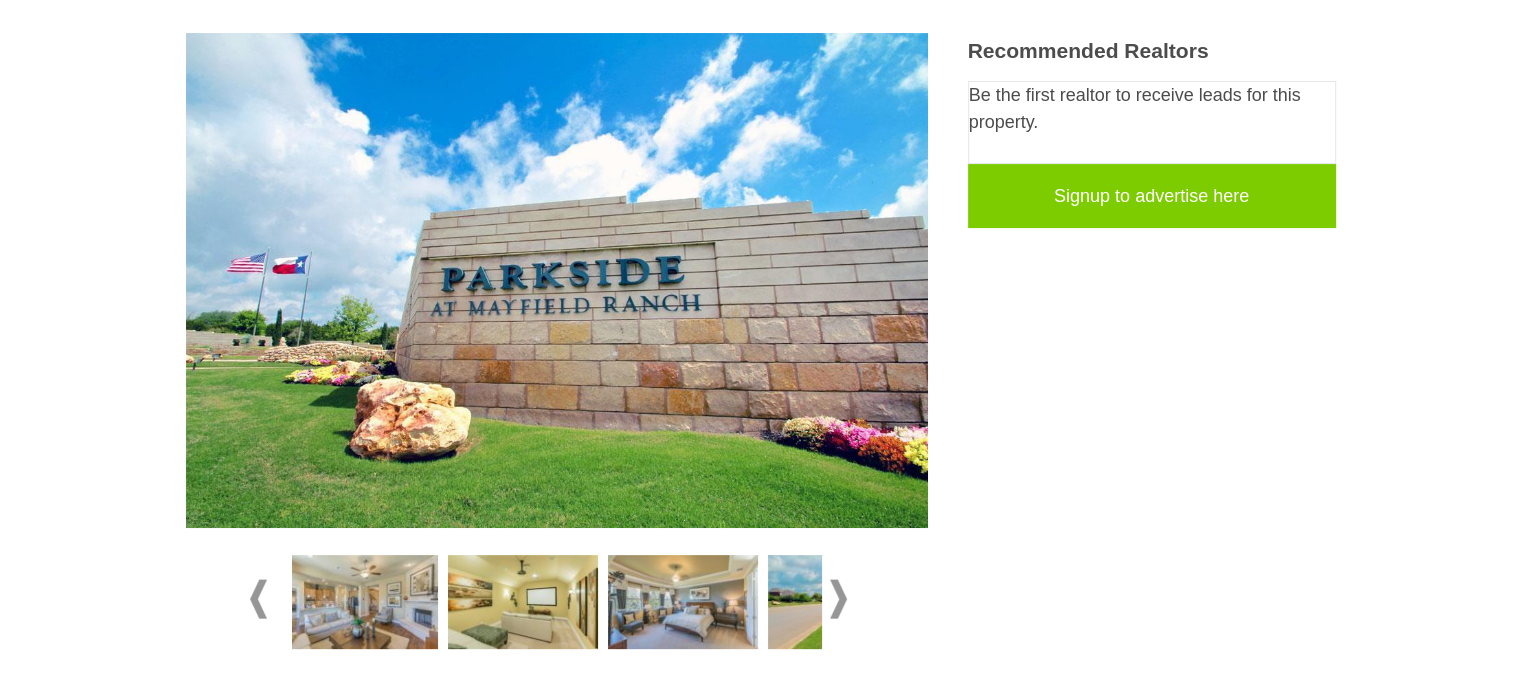 click at bounding box center (838, 599) 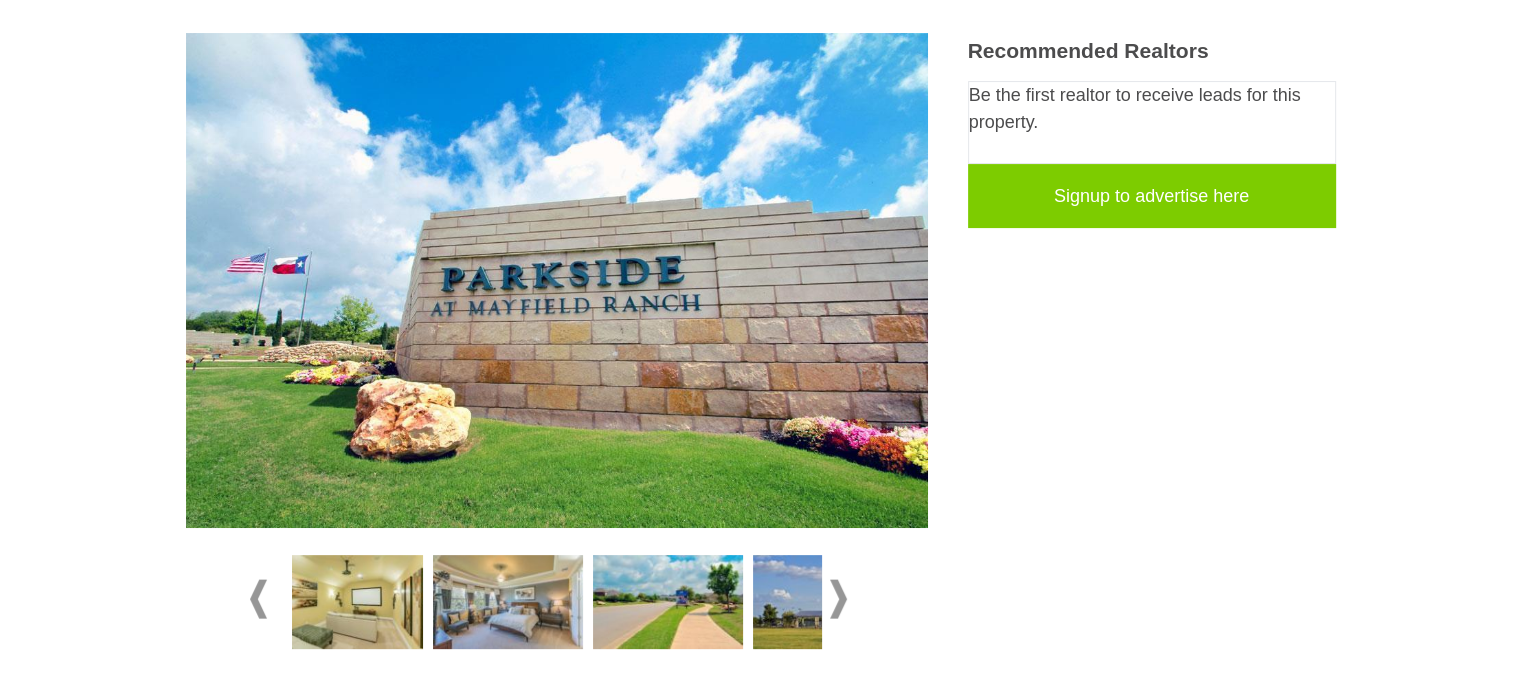 click at bounding box center (838, 599) 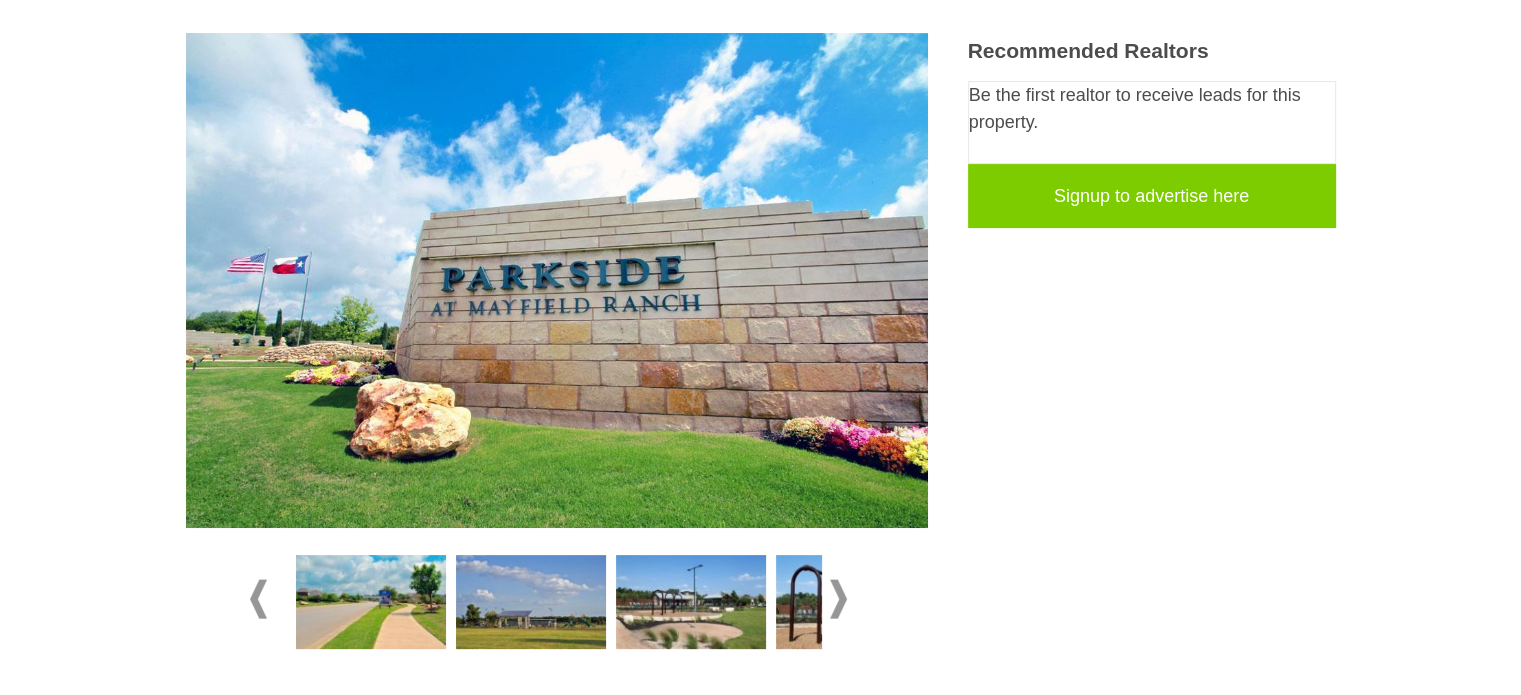 click at bounding box center [838, 599] 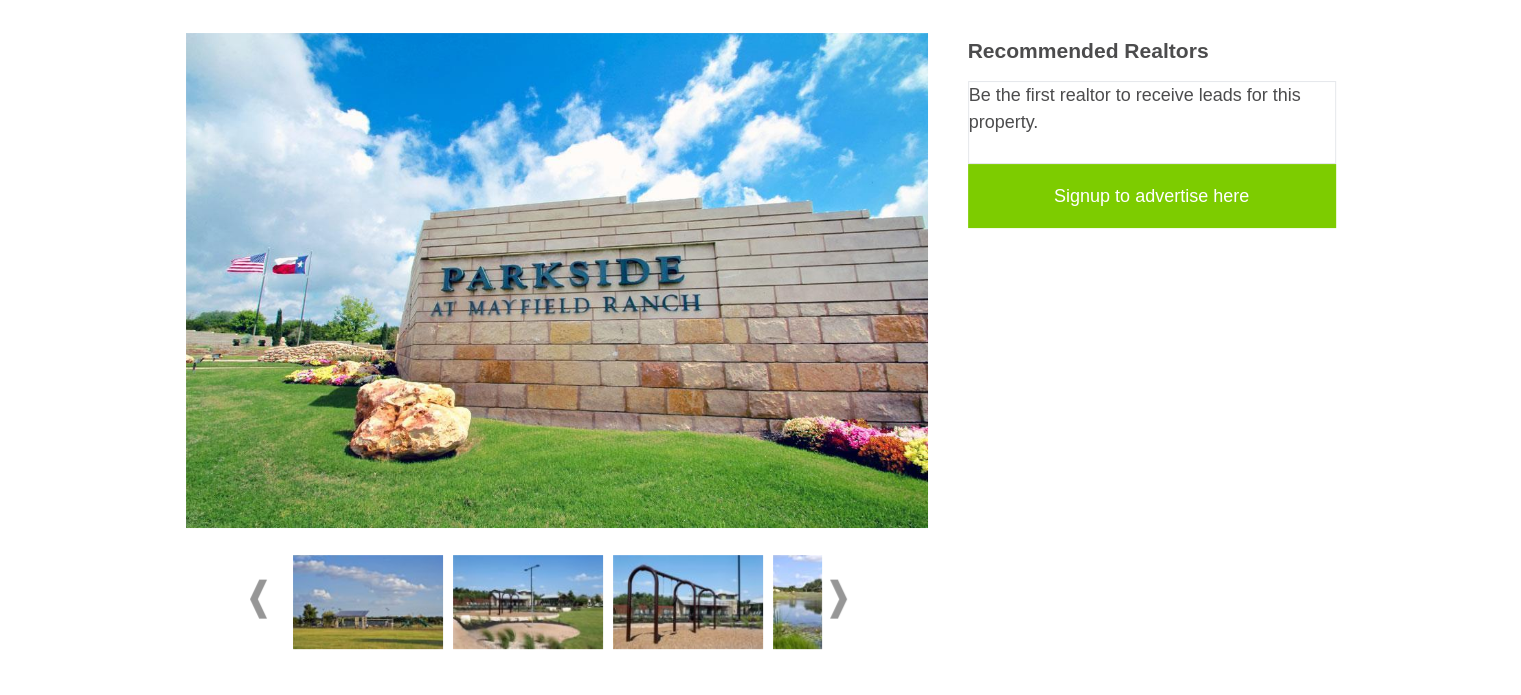 click at bounding box center [838, 599] 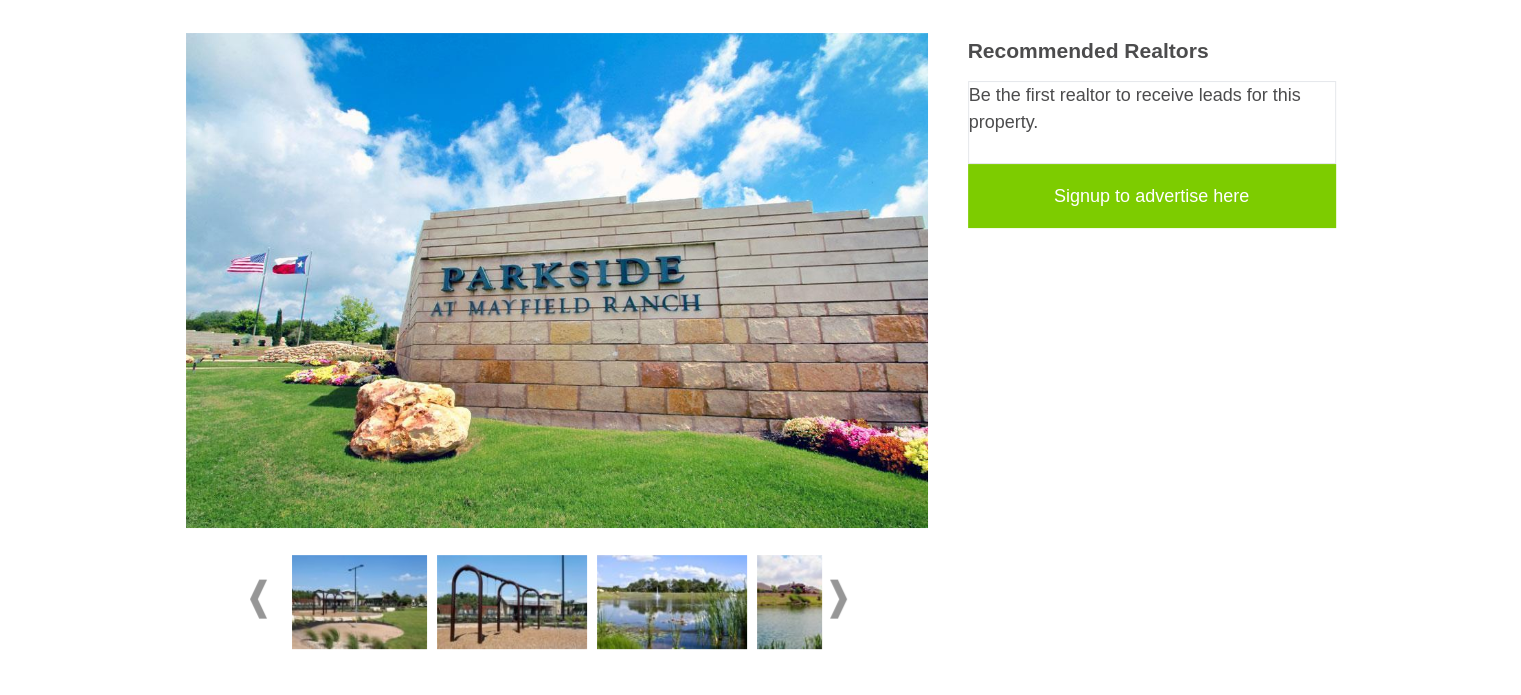 click at bounding box center [838, 599] 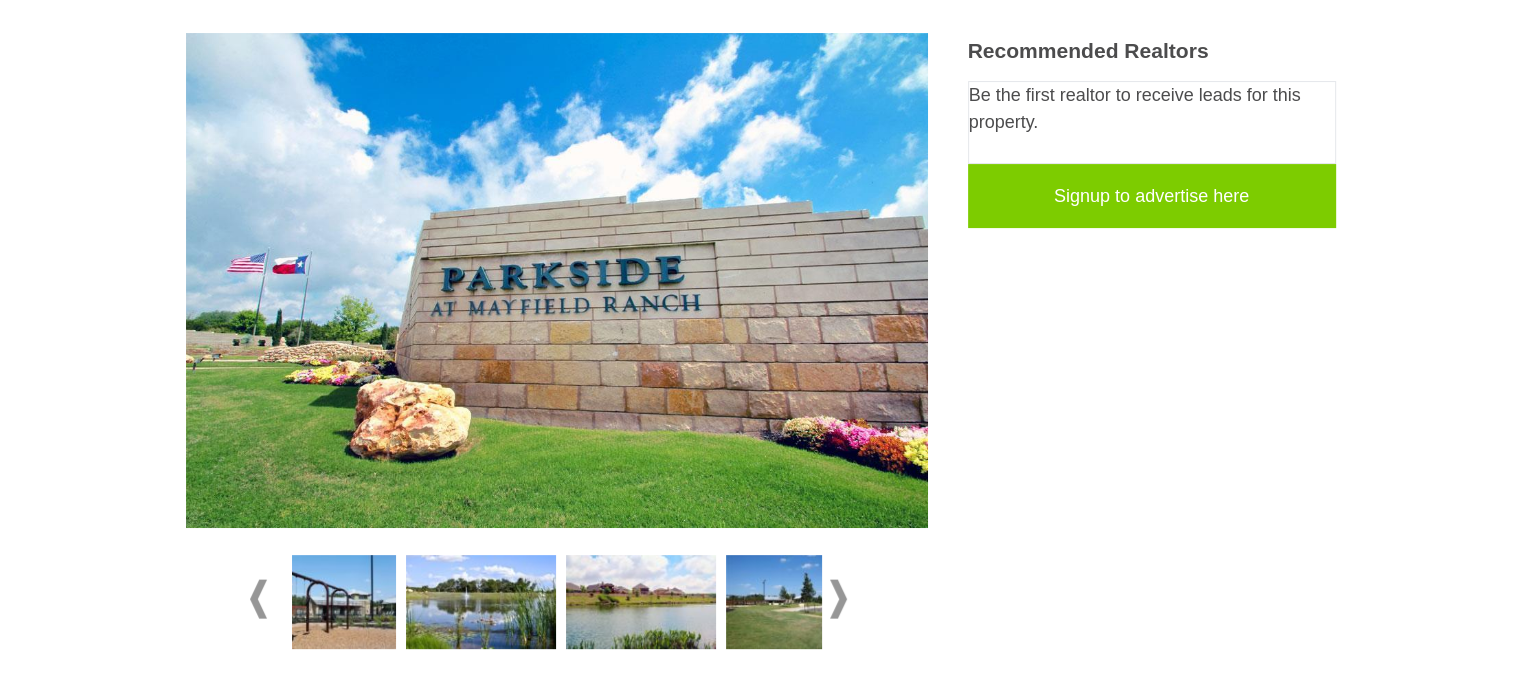 click at bounding box center (838, 599) 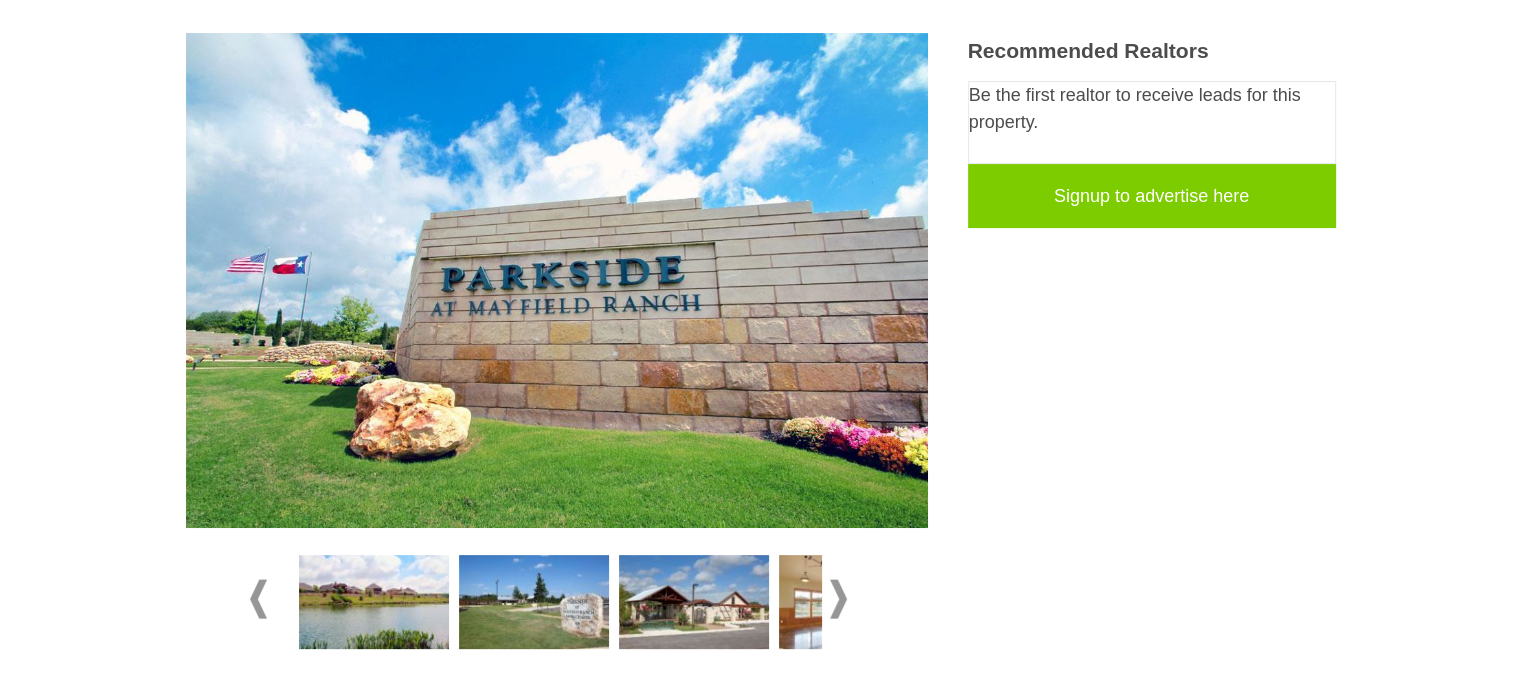 click at bounding box center [838, 599] 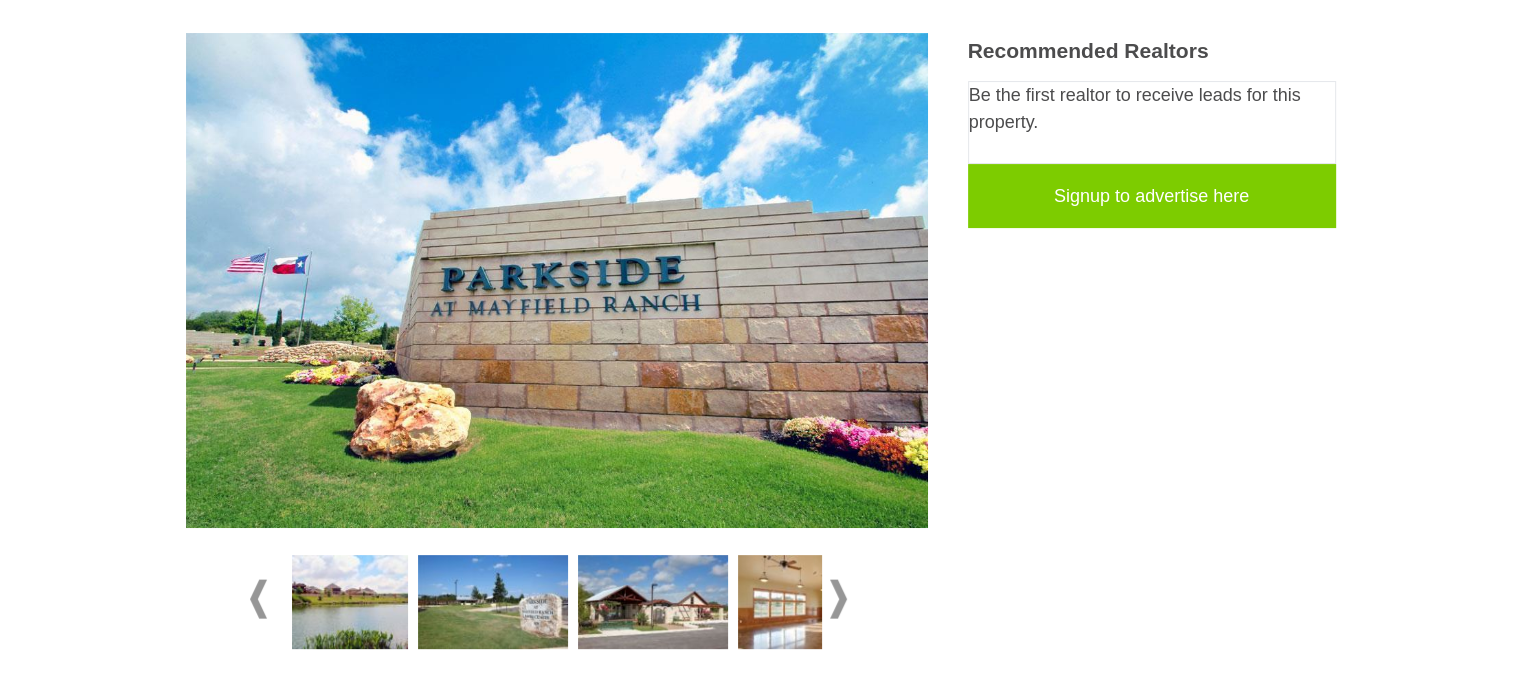 click at bounding box center (838, 599) 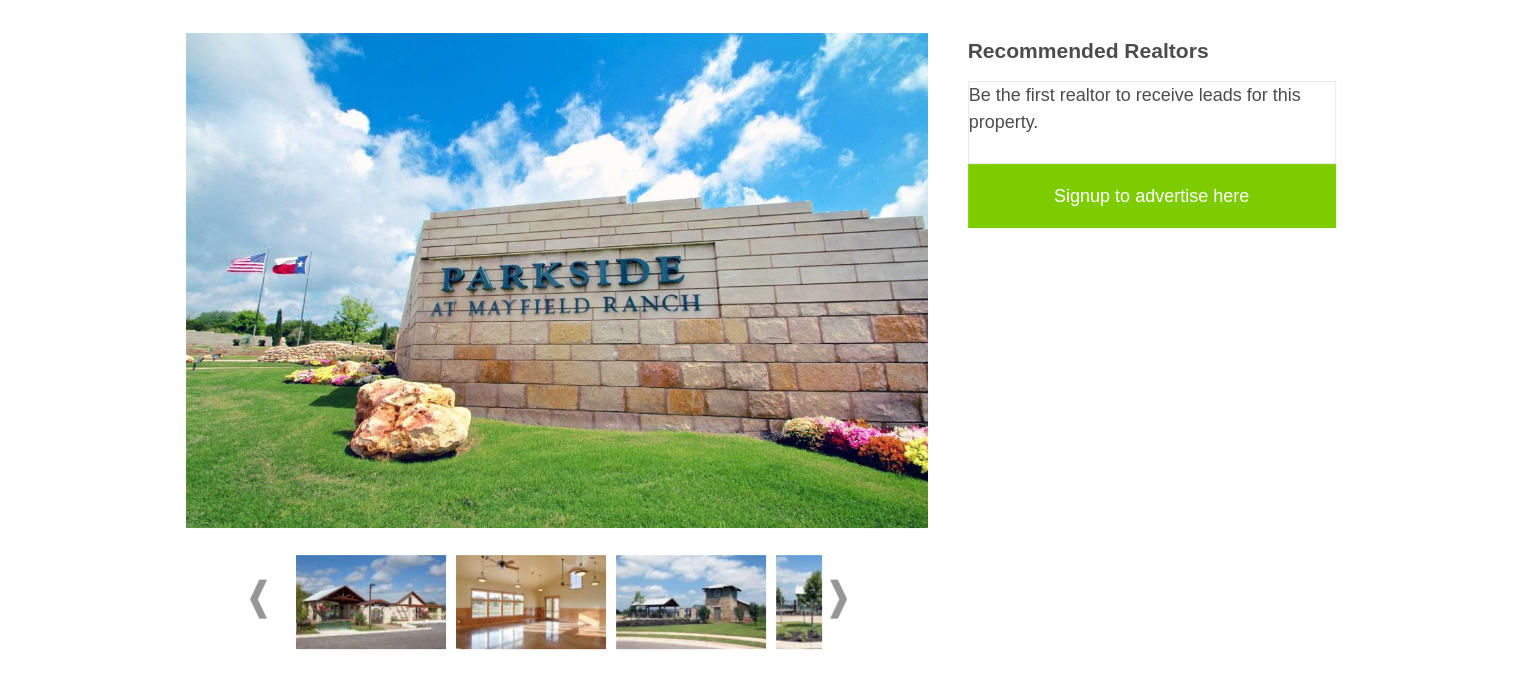 click at bounding box center (838, 599) 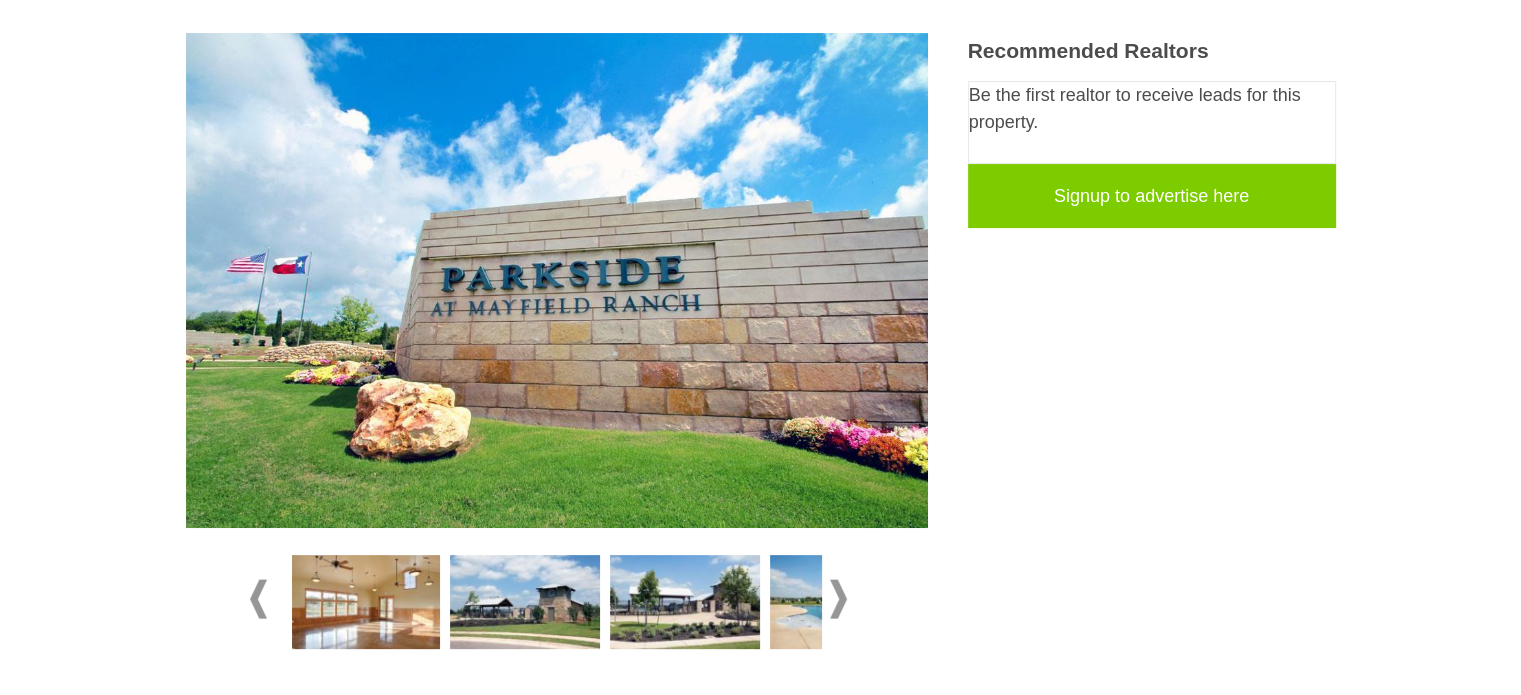 click at bounding box center (838, 599) 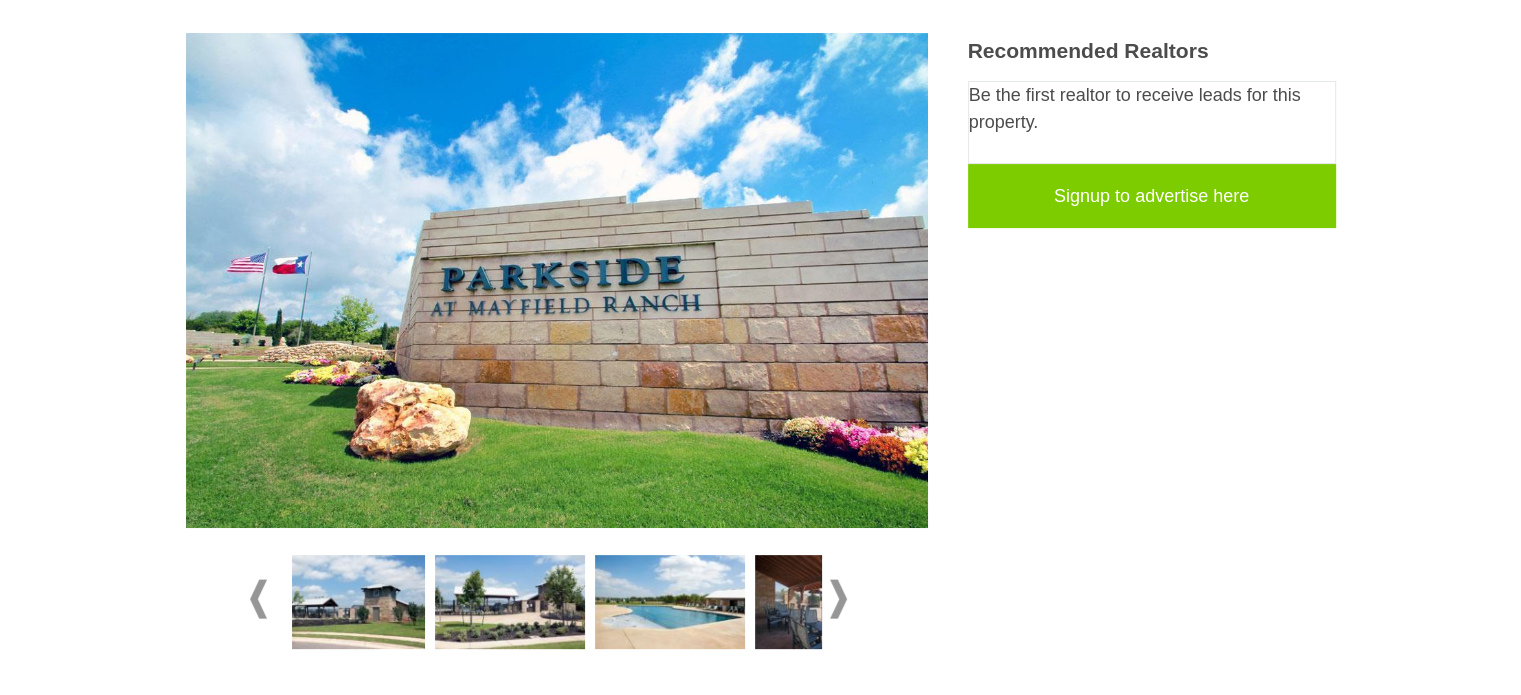 click at bounding box center [838, 599] 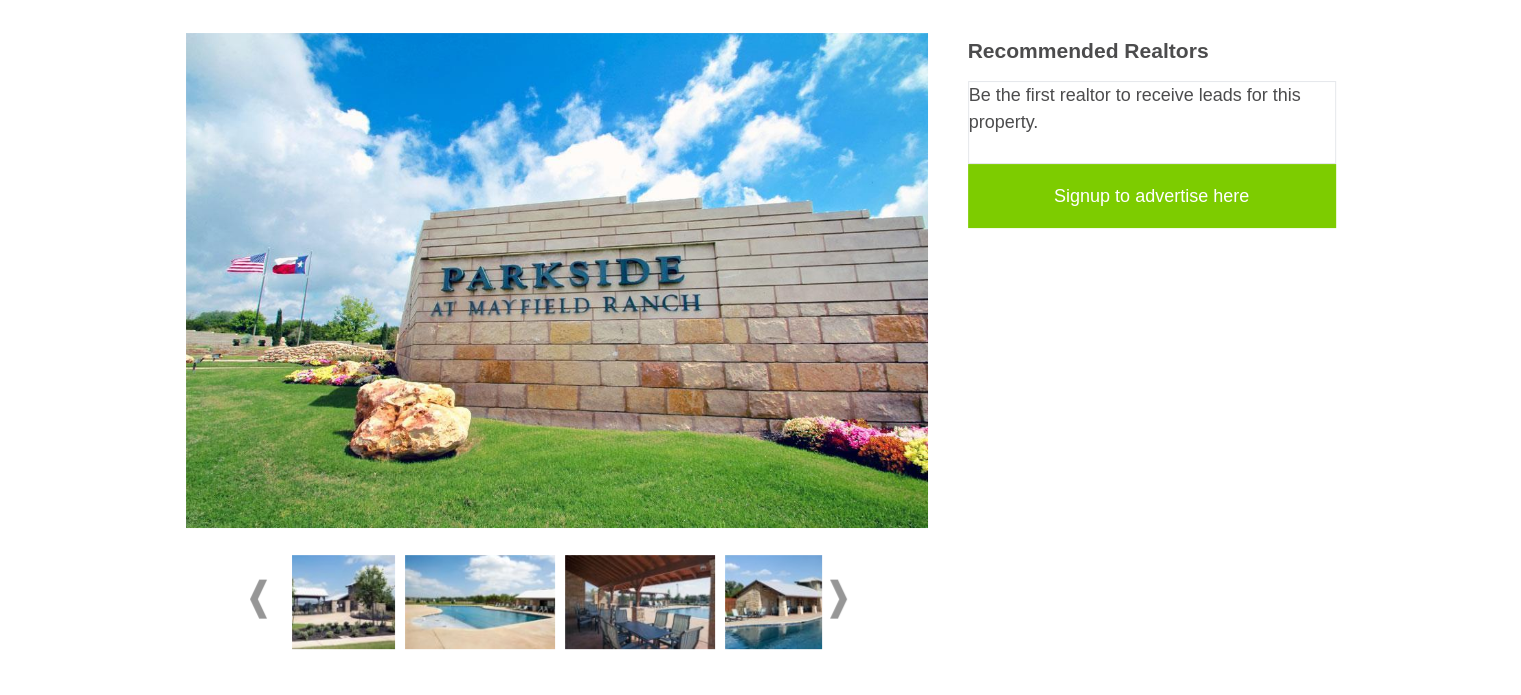 click at bounding box center (838, 599) 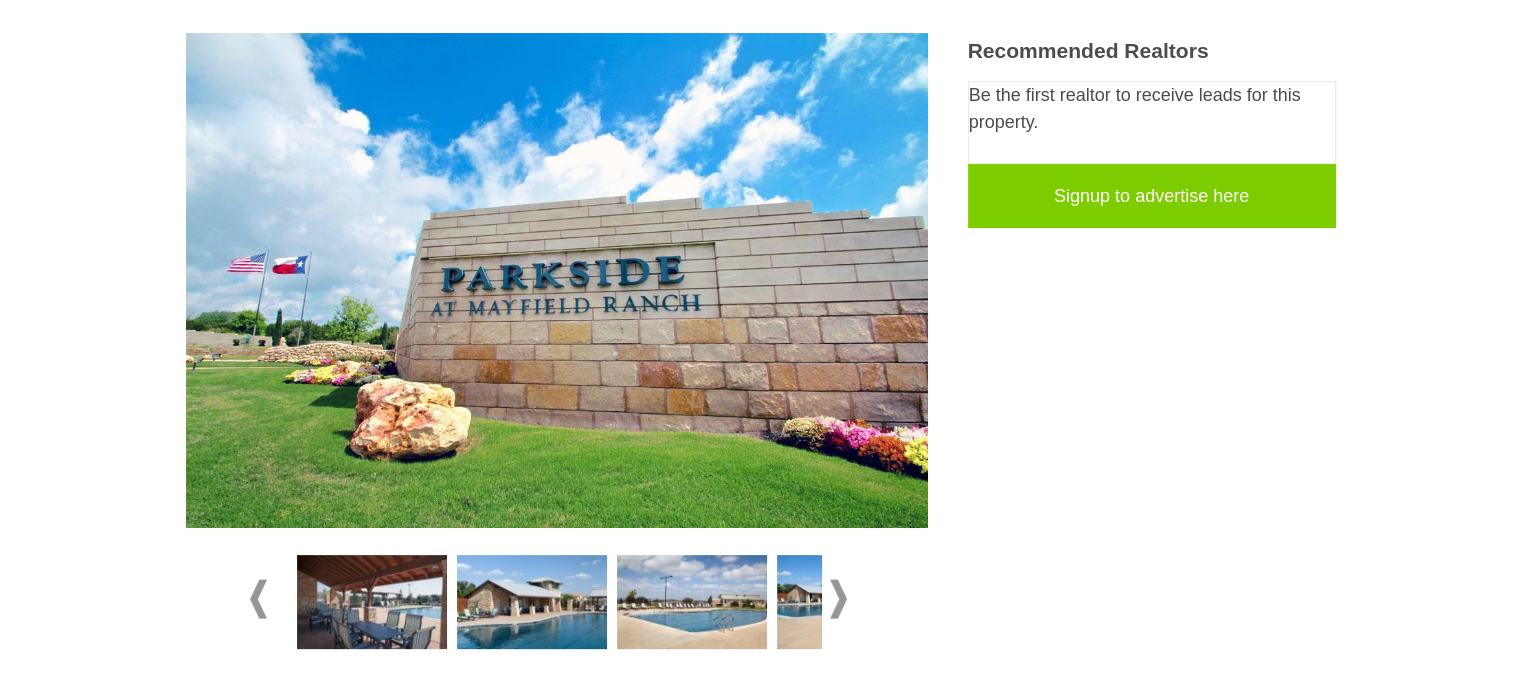 click at bounding box center (532, 602) 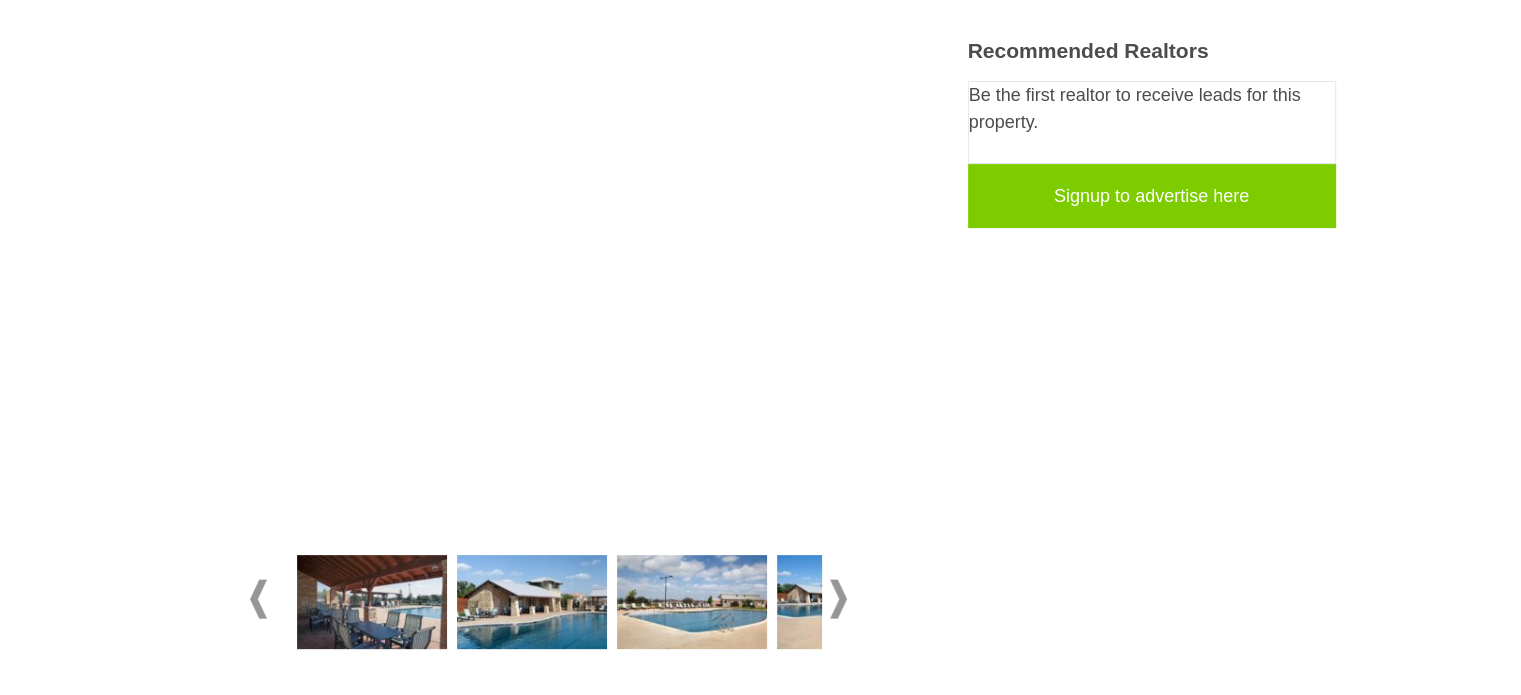 click at bounding box center [692, 602] 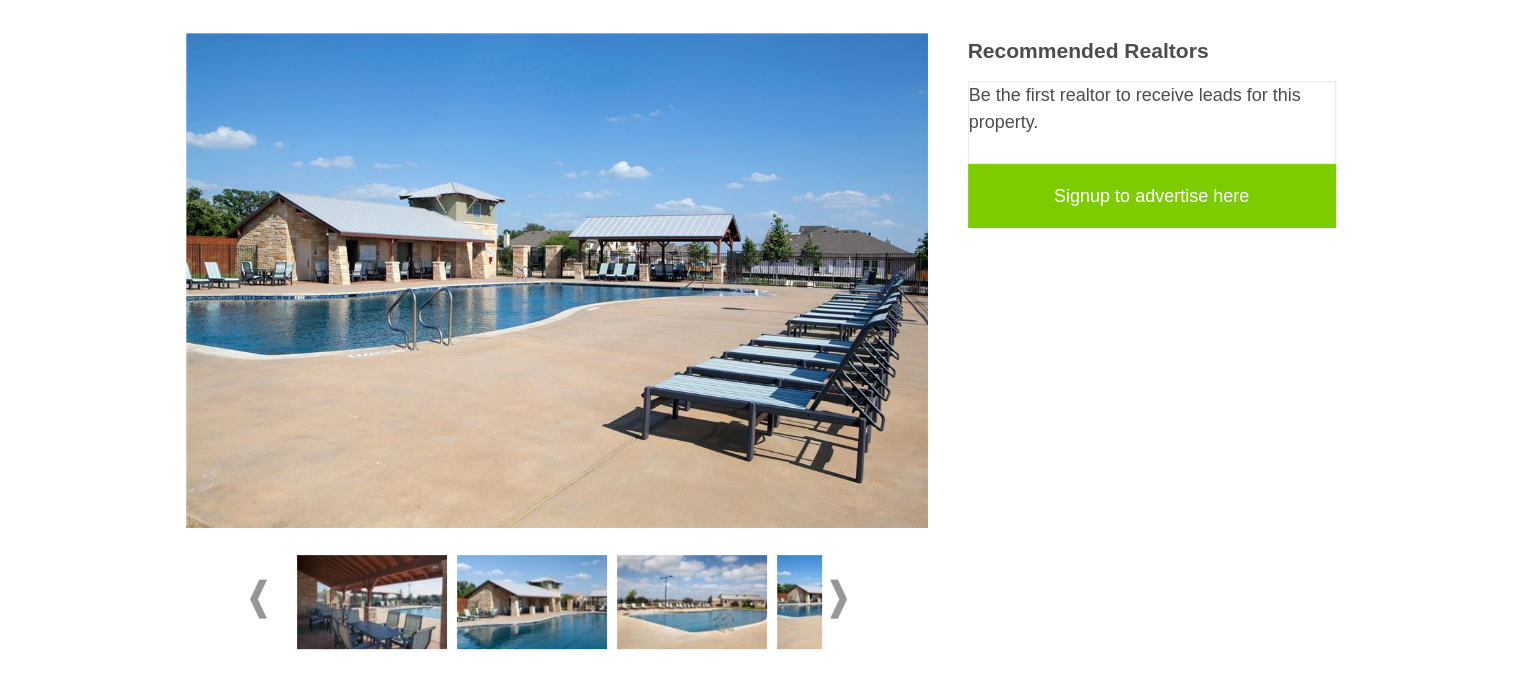 click at bounding box center [557, 600] 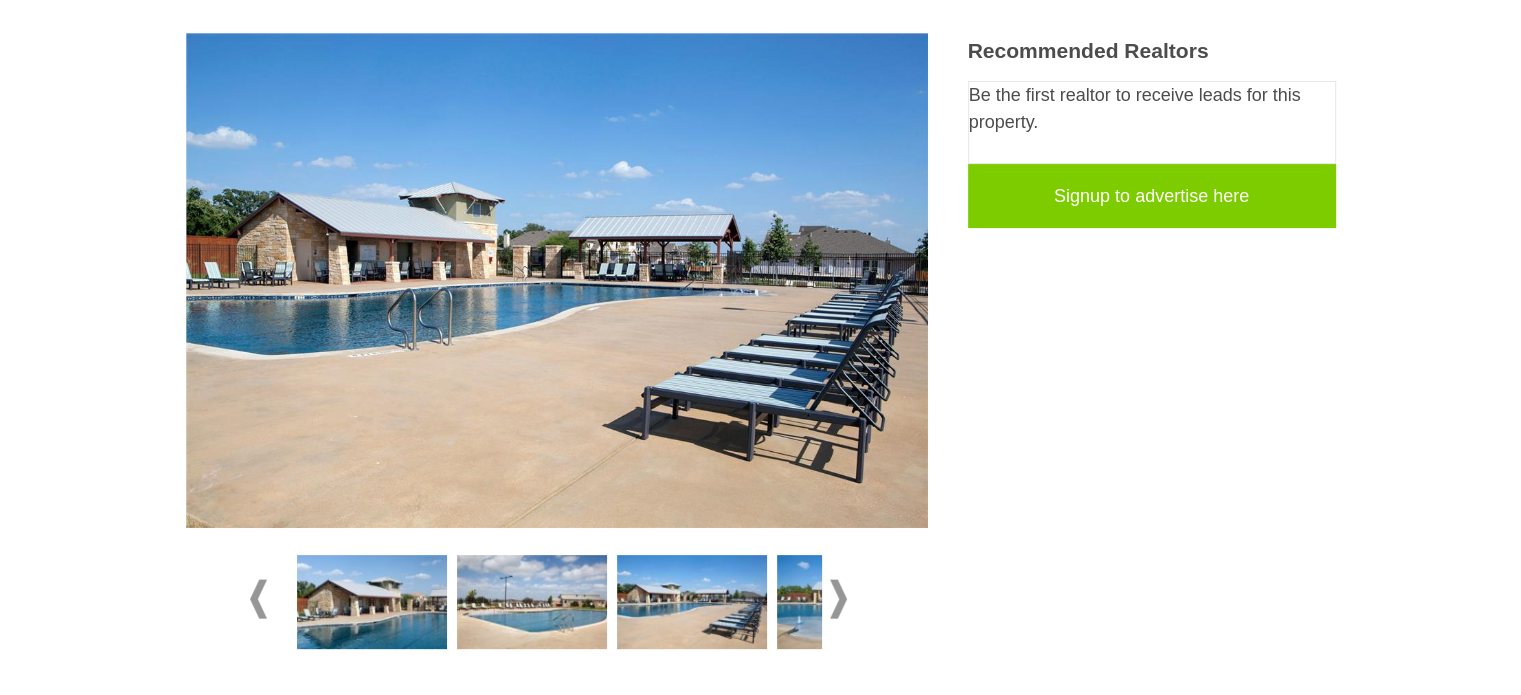 click at bounding box center [838, 599] 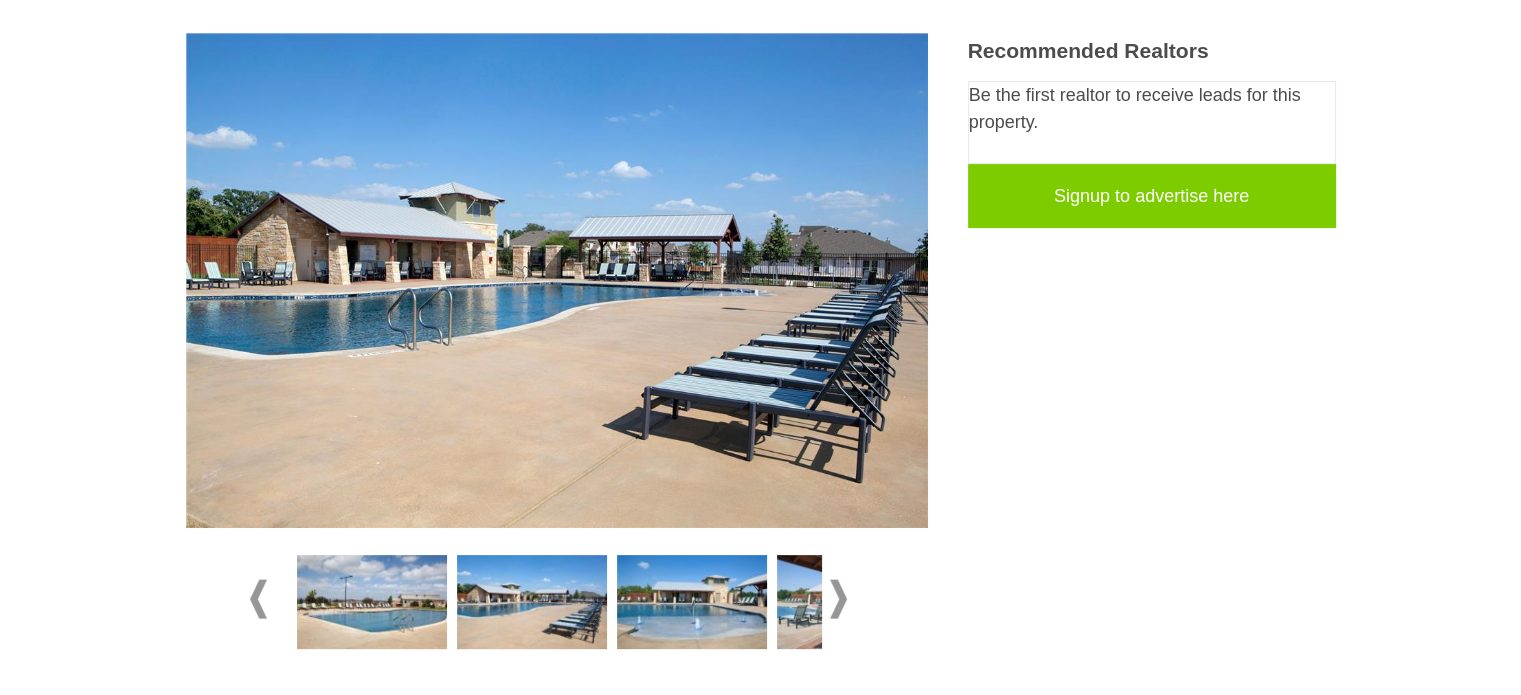 click at bounding box center (692, 602) 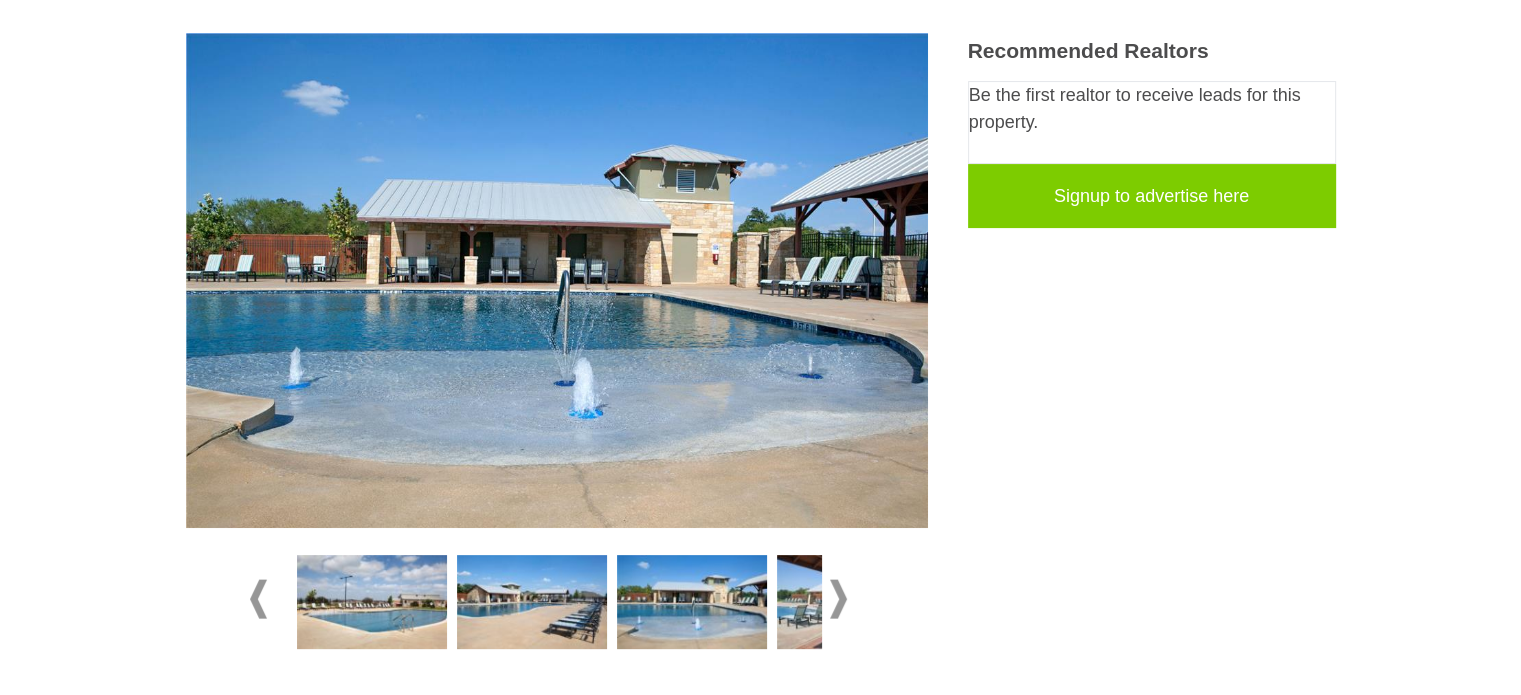 click at bounding box center (852, 602) 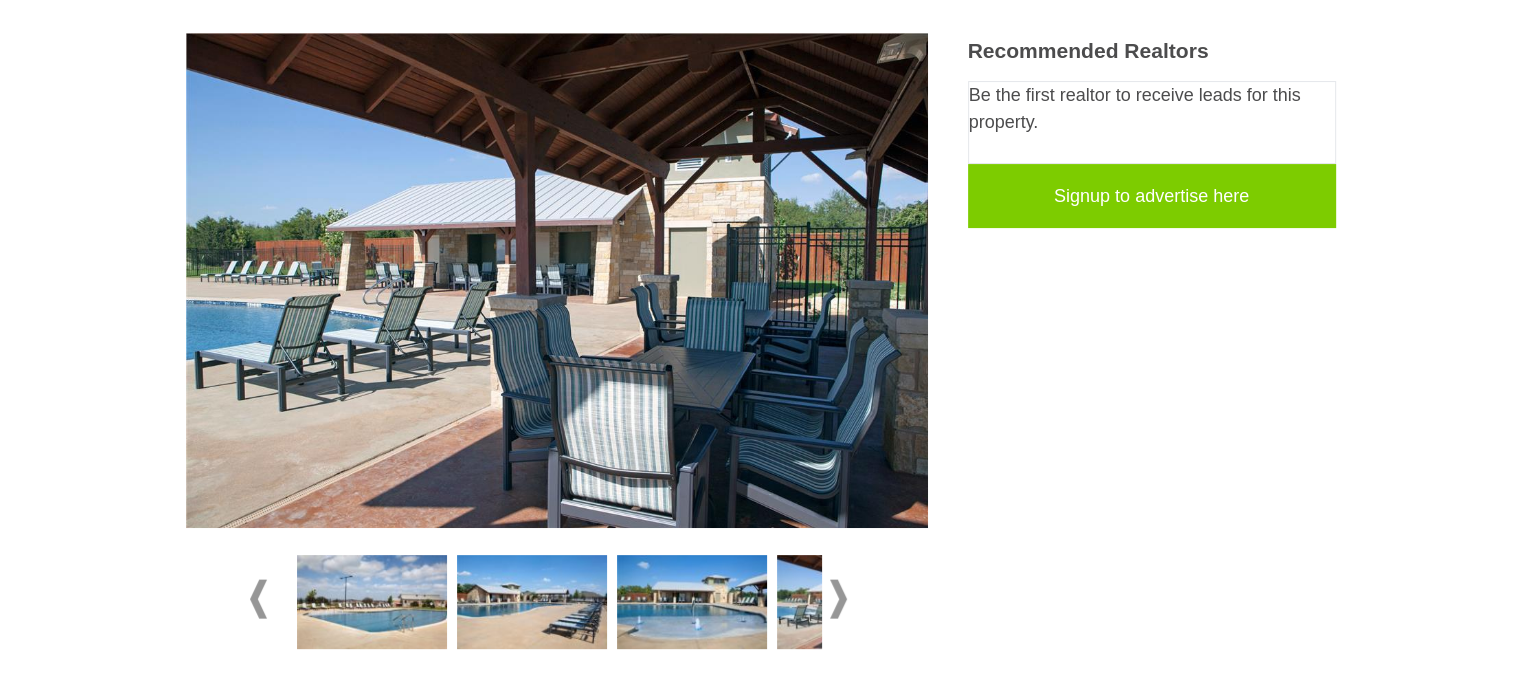 click at bounding box center (692, 602) 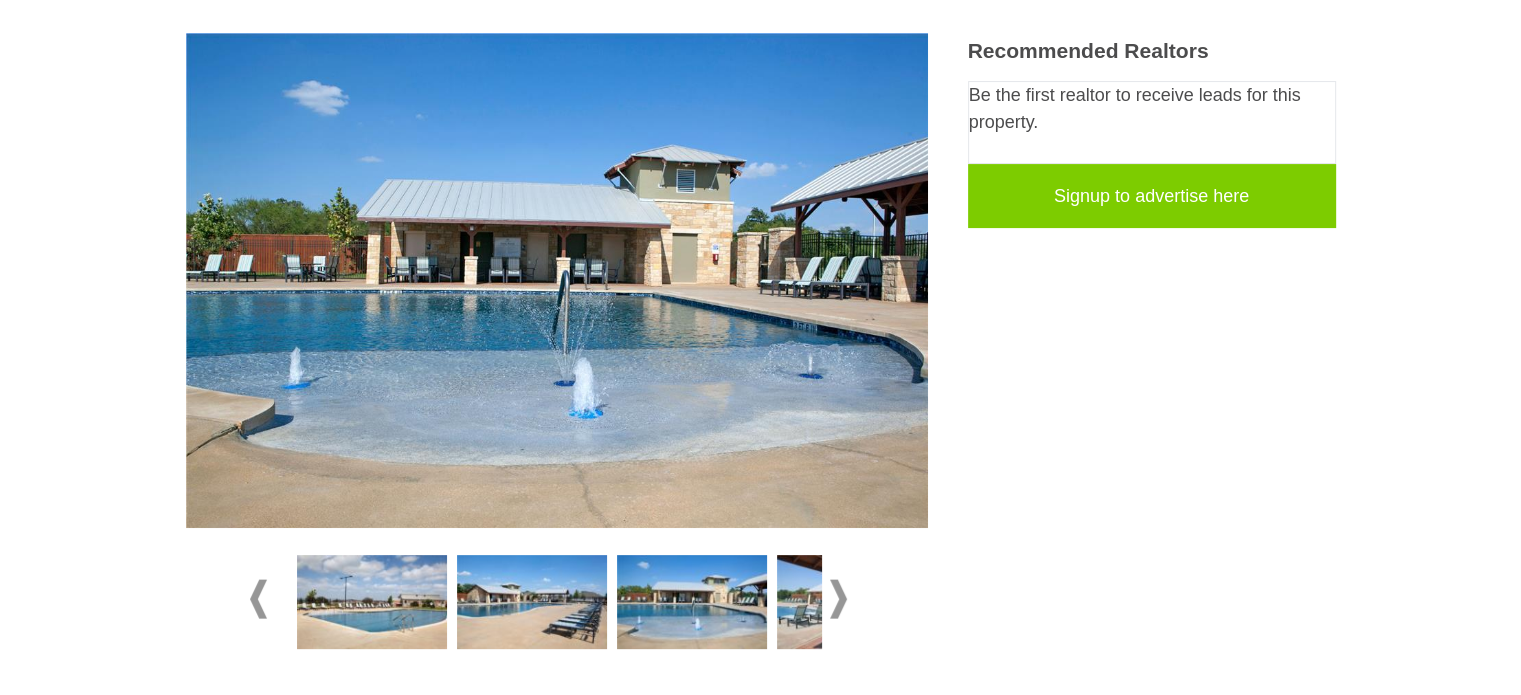 click at bounding box center [838, 599] 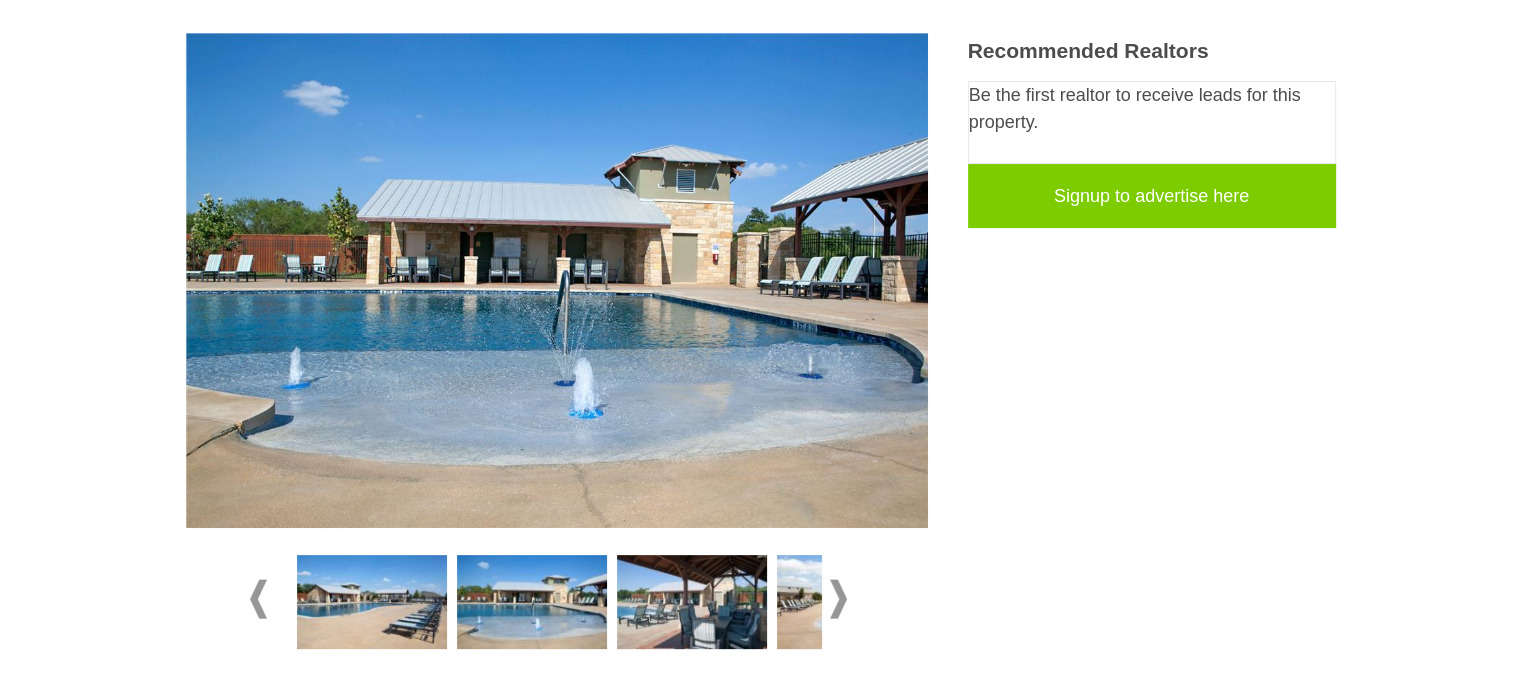 click at bounding box center (838, 599) 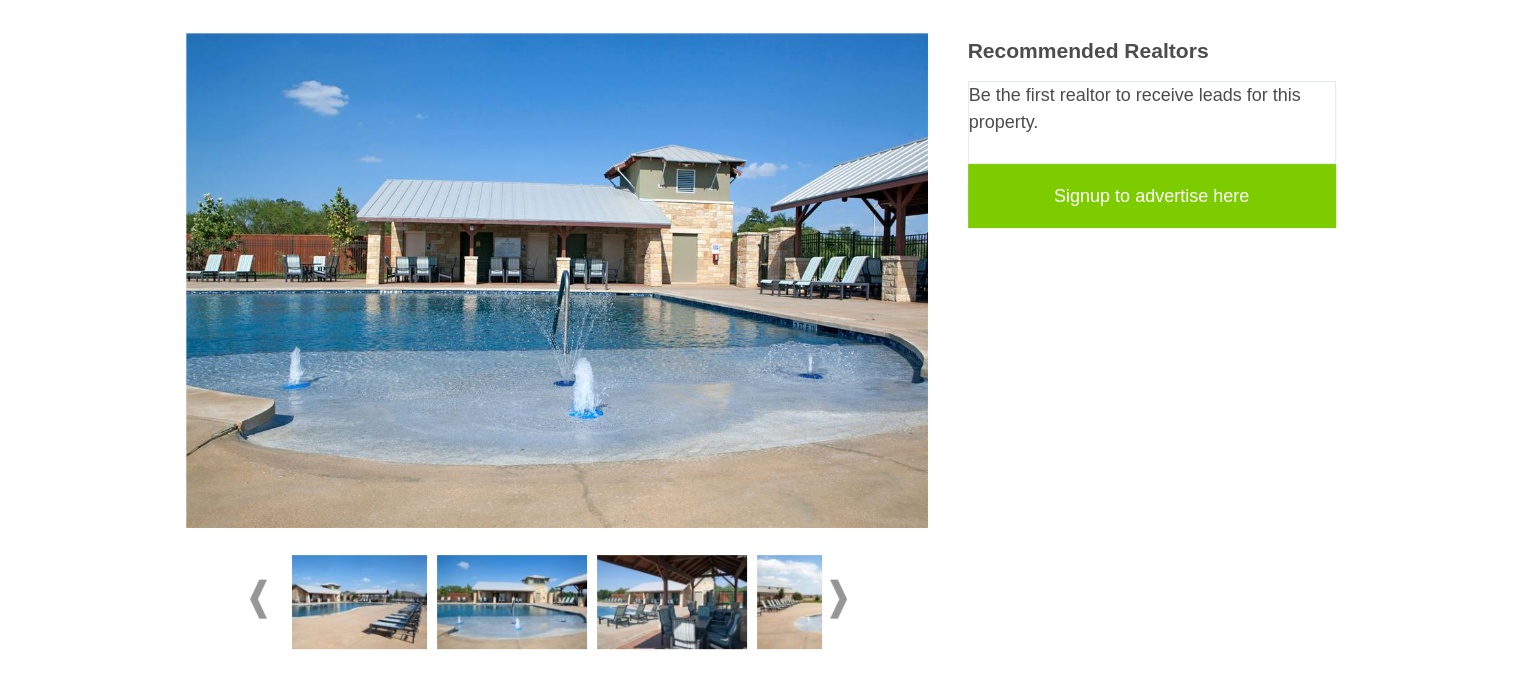 click at bounding box center [838, 599] 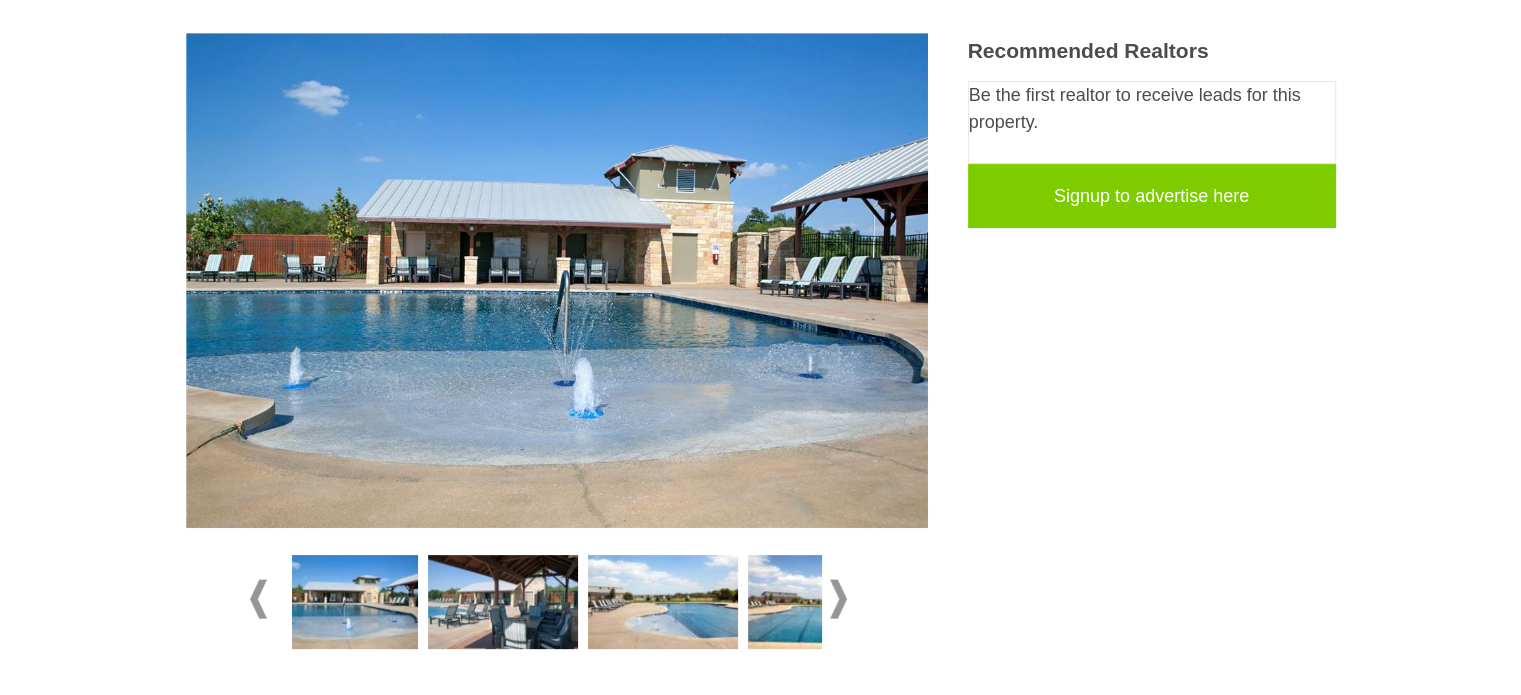 click at bounding box center (838, 599) 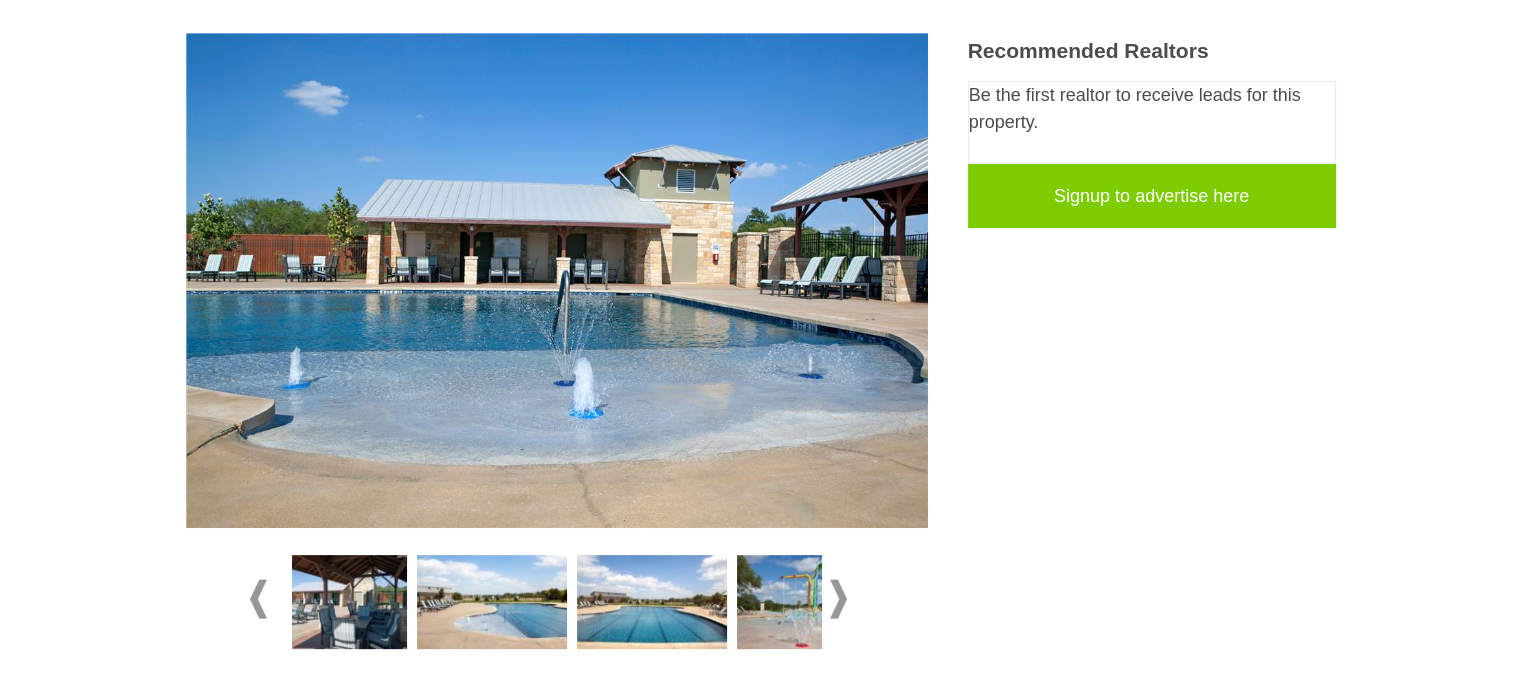 click at bounding box center [838, 599] 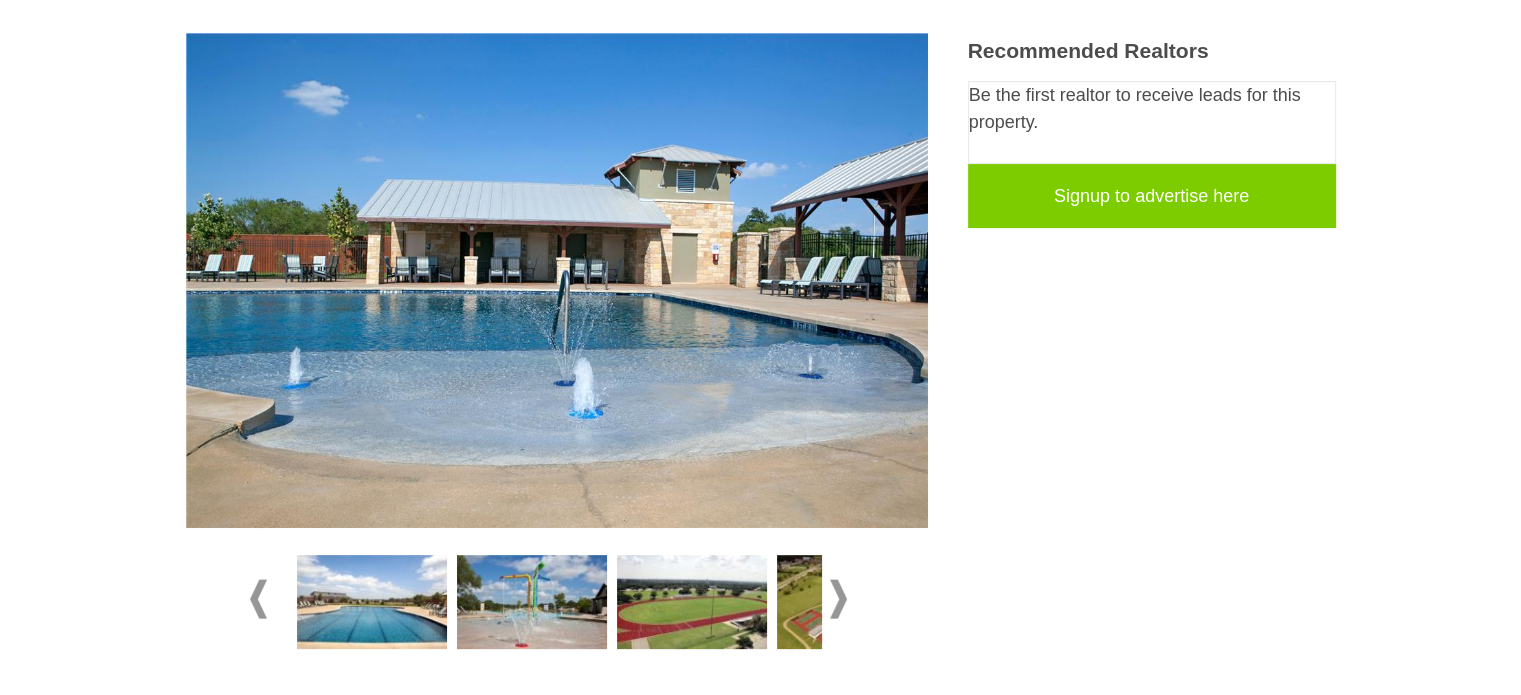 click at bounding box center (372, 602) 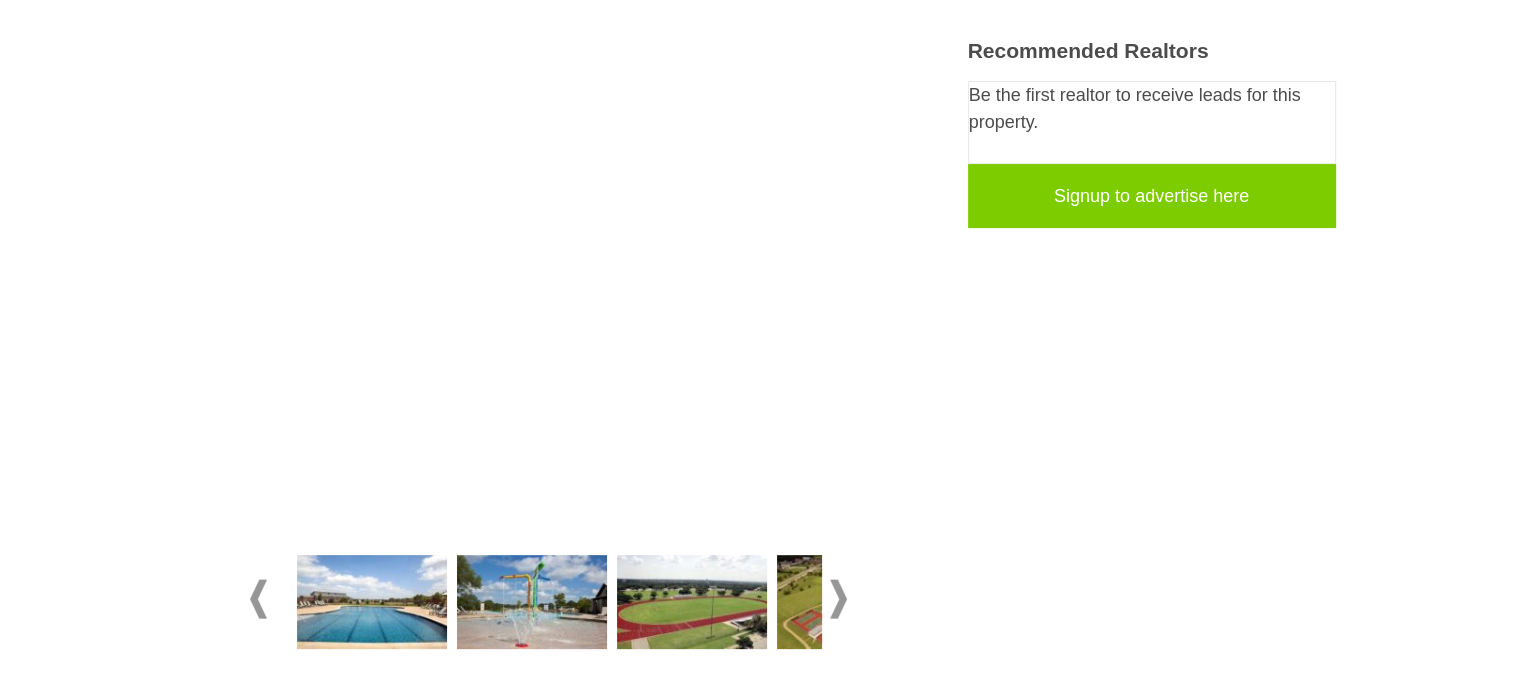 click at bounding box center [532, 602] 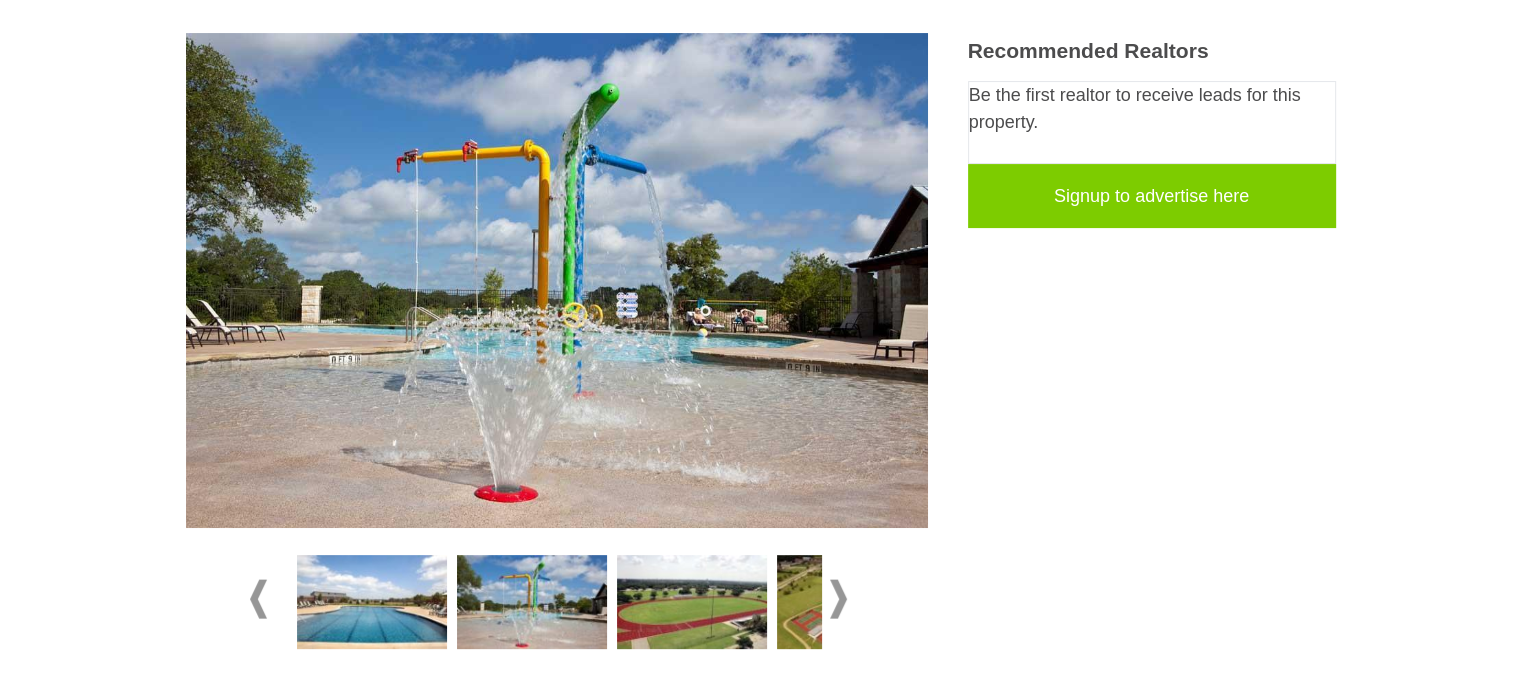 click at bounding box center [838, 599] 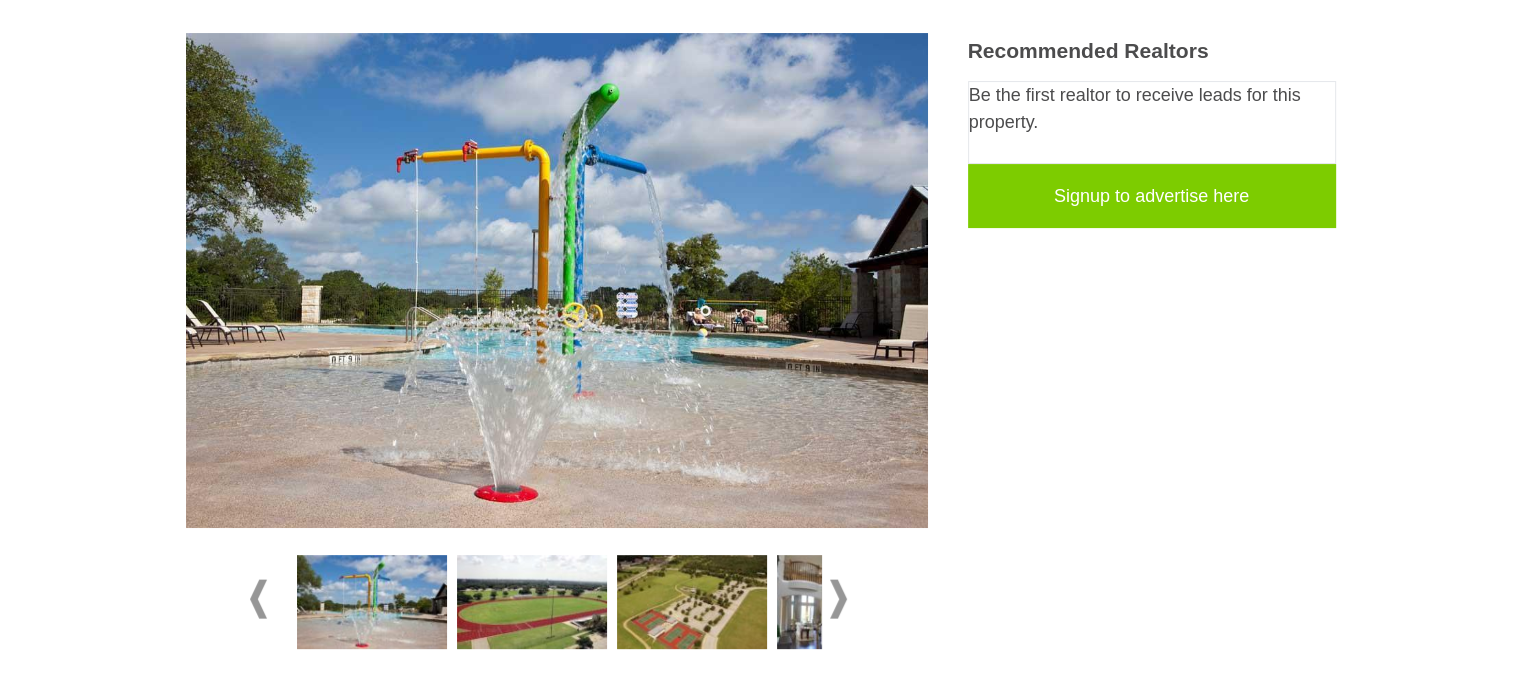click at bounding box center [838, 599] 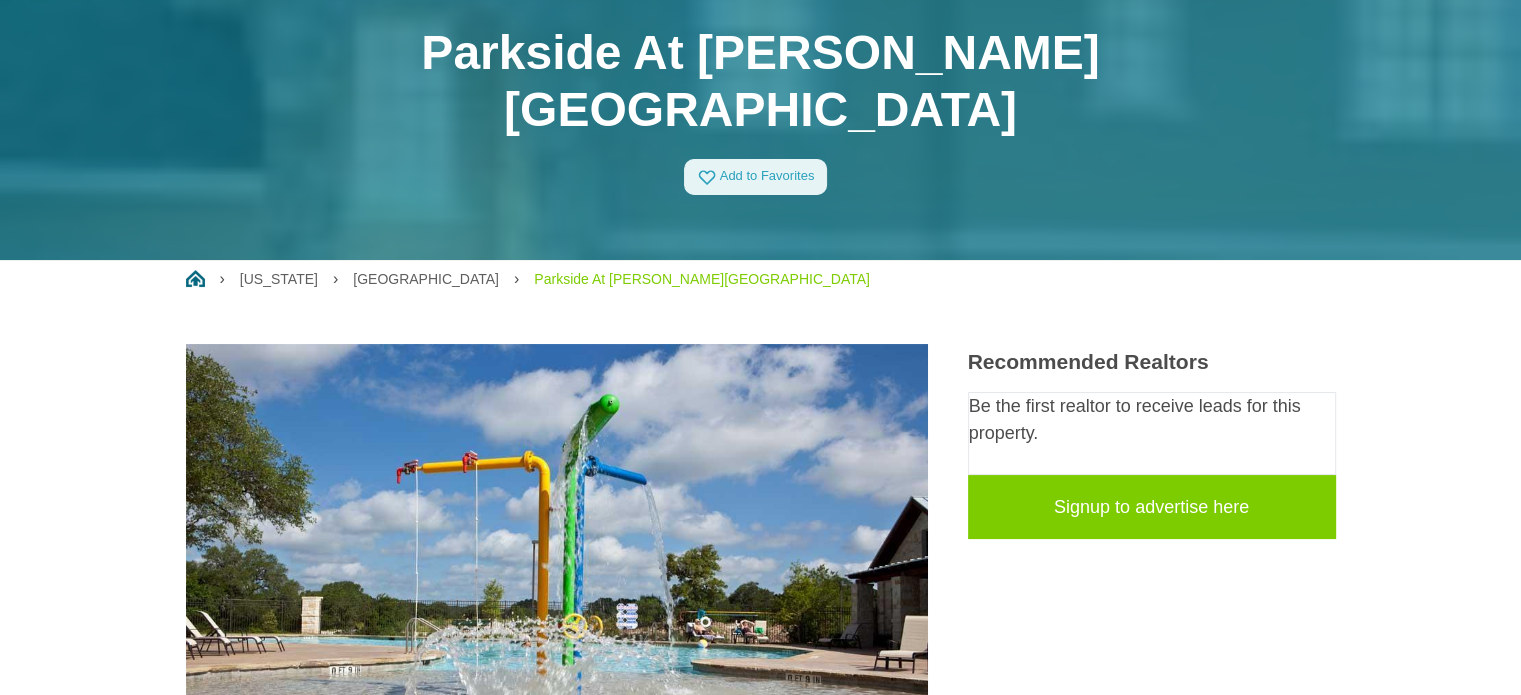 scroll, scrollTop: 0, scrollLeft: 0, axis: both 